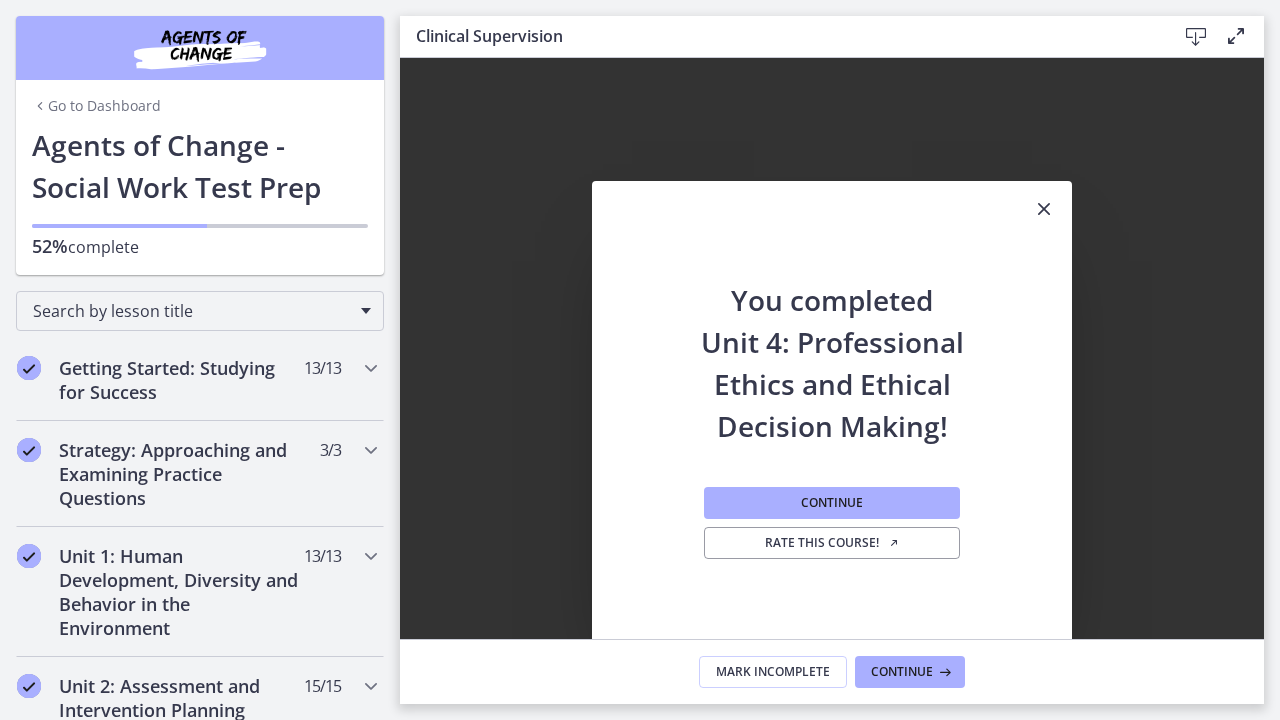 scroll, scrollTop: 0, scrollLeft: 0, axis: both 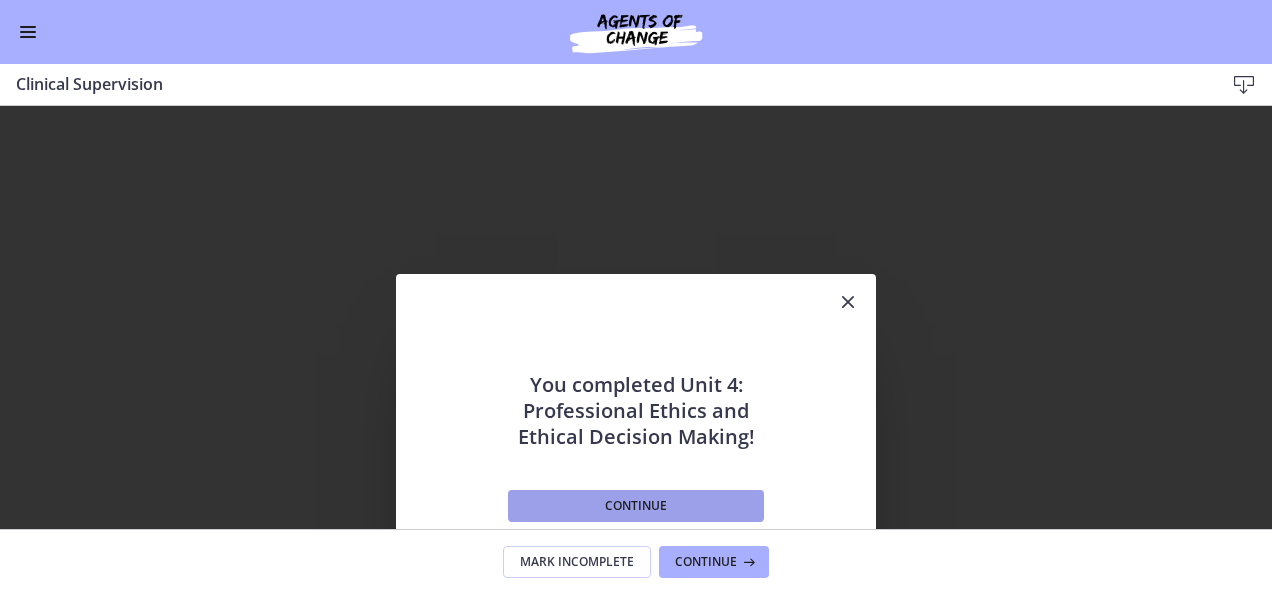 drag, startPoint x: 676, startPoint y: 499, endPoint x: 779, endPoint y: 400, distance: 142.86357 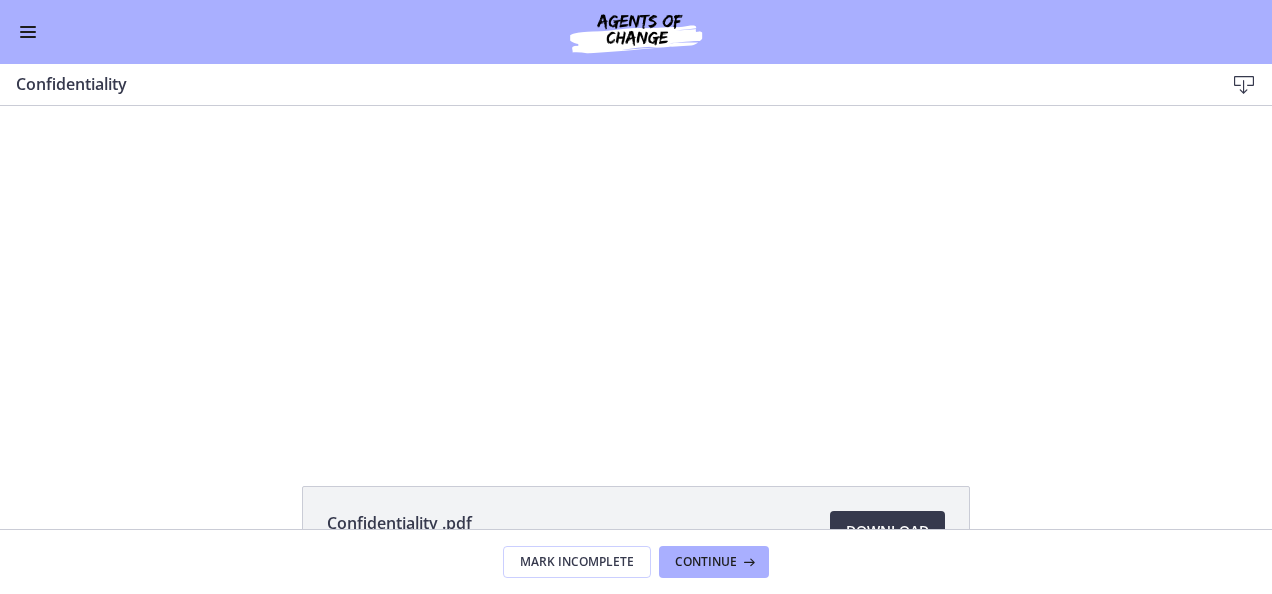scroll, scrollTop: 0, scrollLeft: 0, axis: both 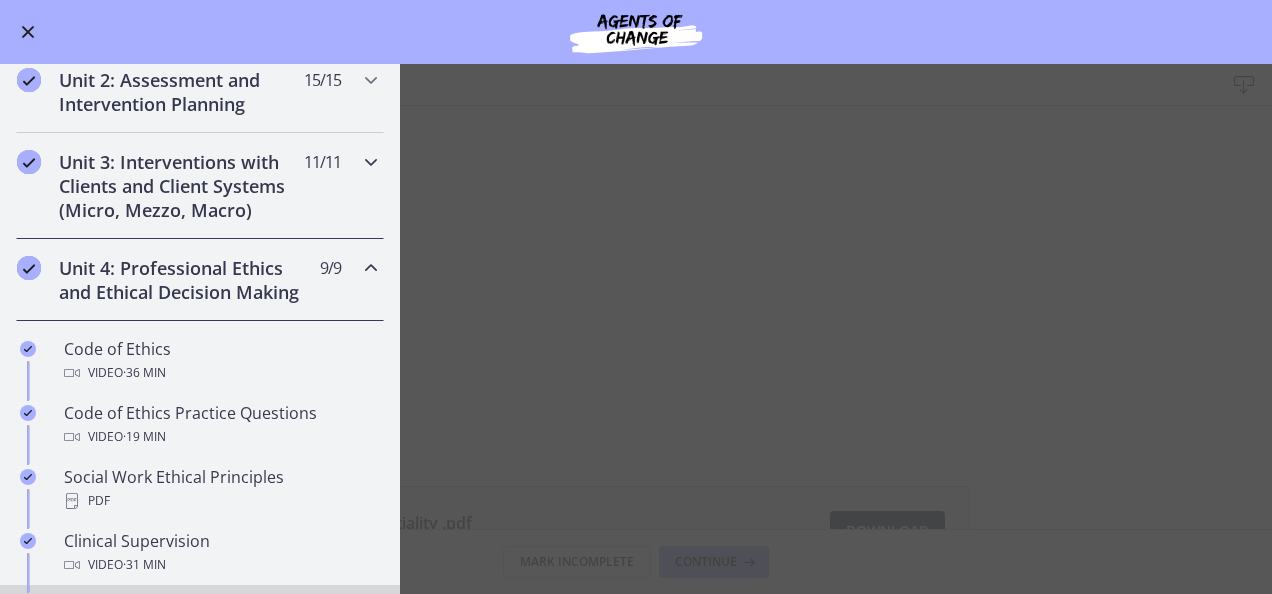 click at bounding box center [371, 162] 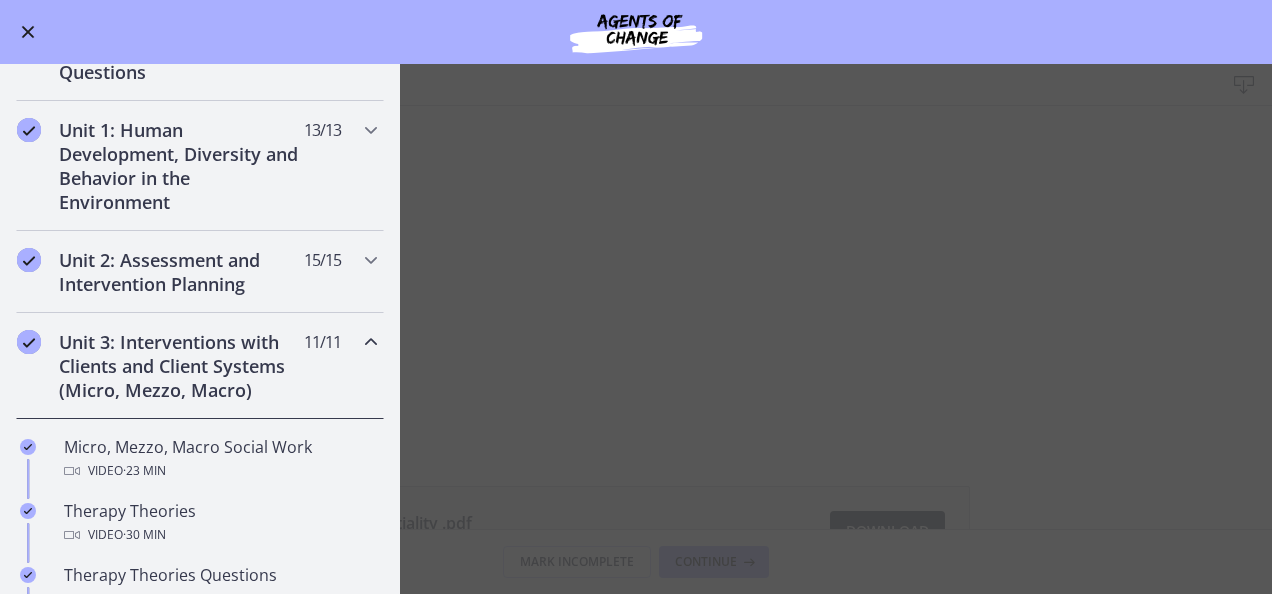 scroll, scrollTop: 386, scrollLeft: 0, axis: vertical 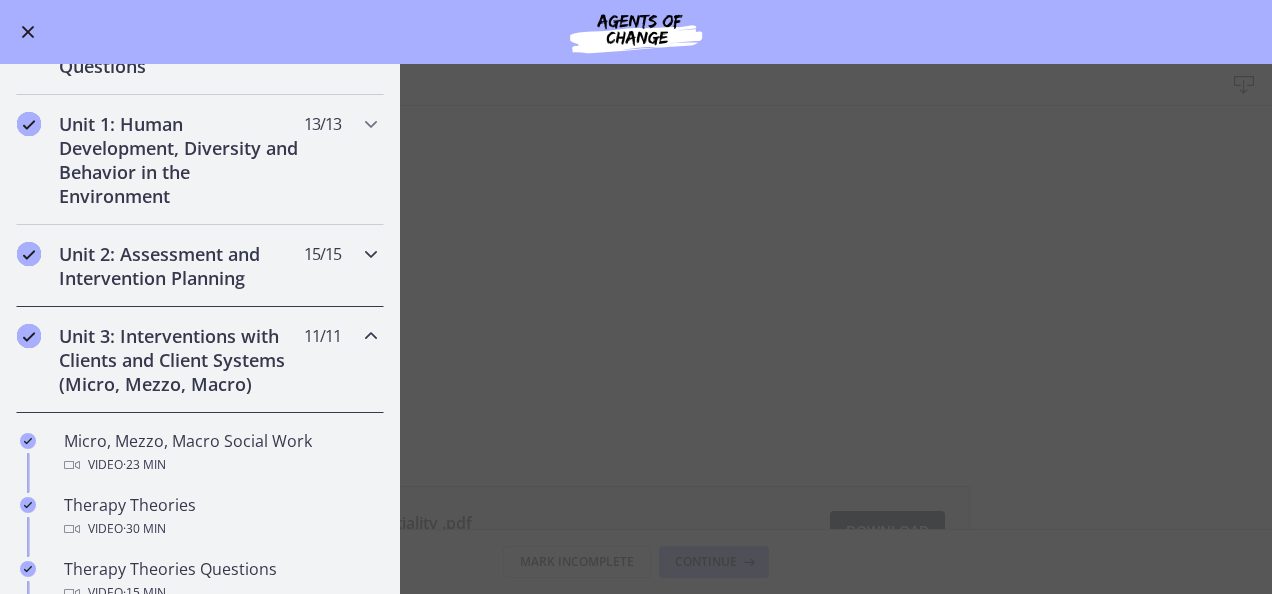 click at bounding box center [371, 254] 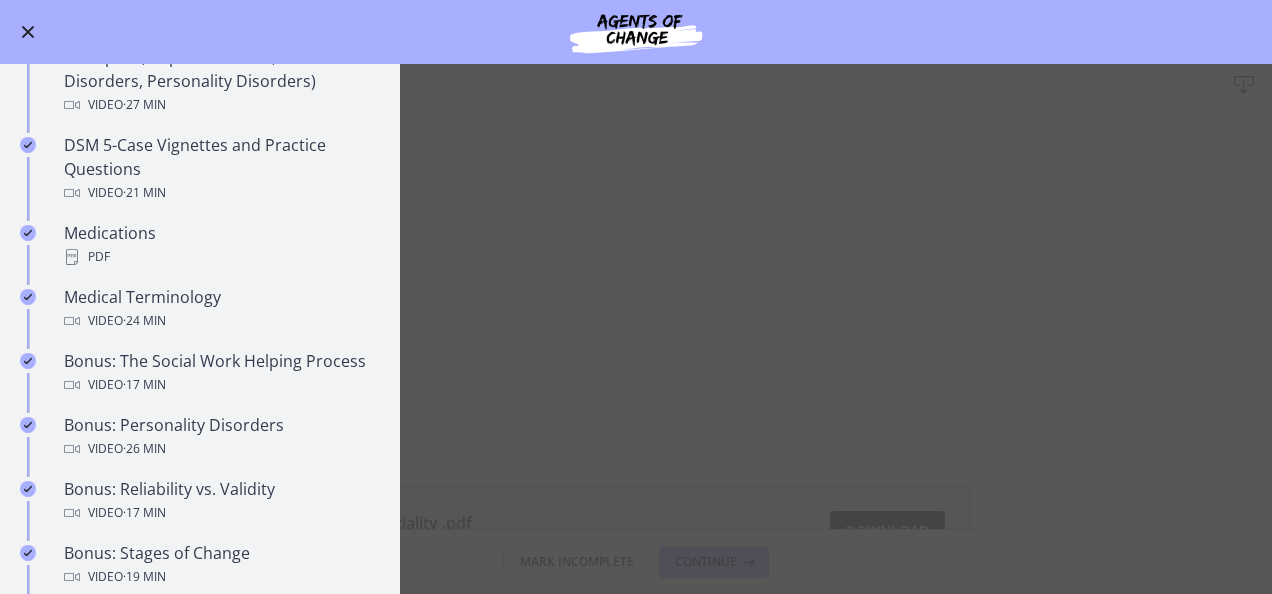 scroll, scrollTop: 1228, scrollLeft: 0, axis: vertical 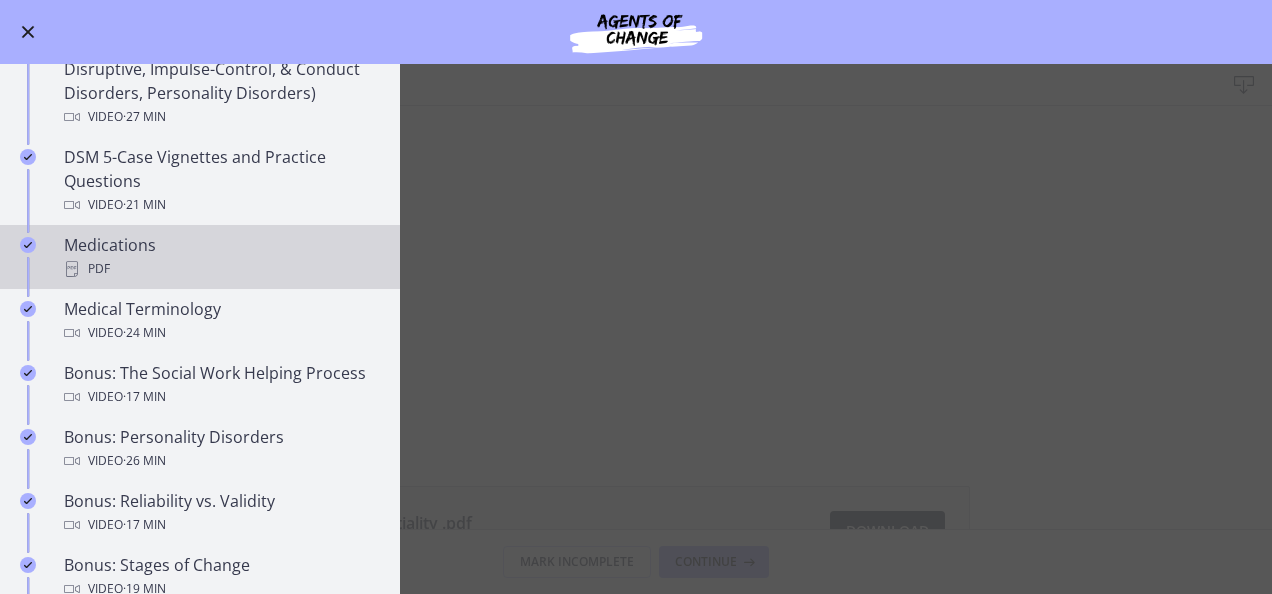 click on "Medications
PDF" at bounding box center [220, 257] 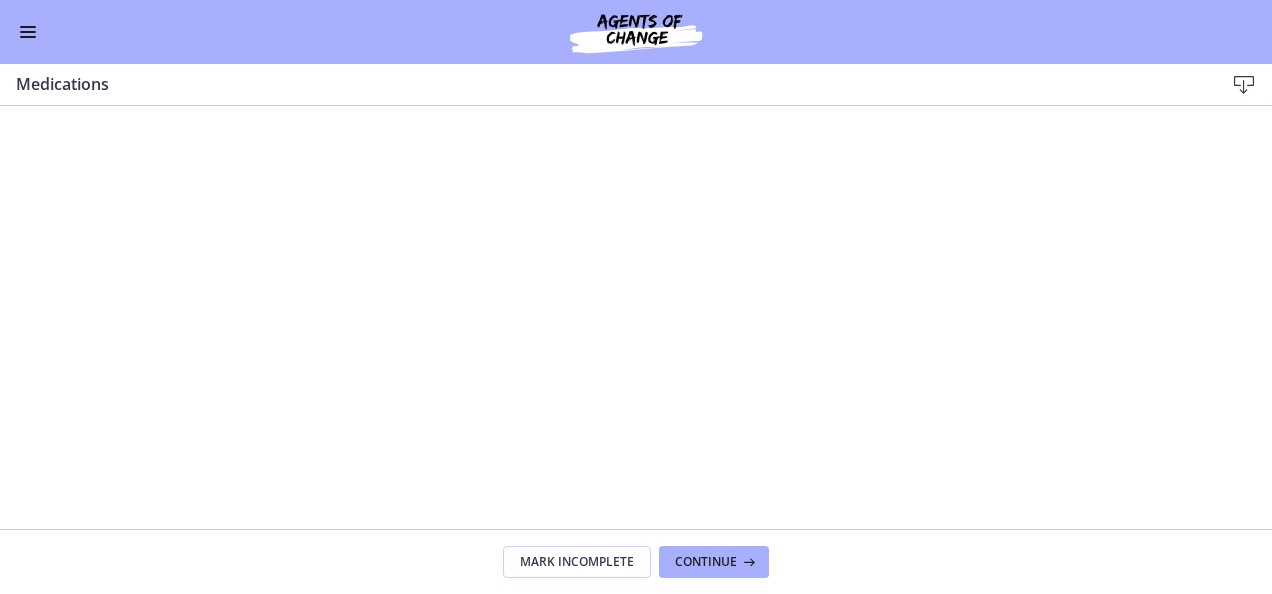 click at bounding box center (28, 32) 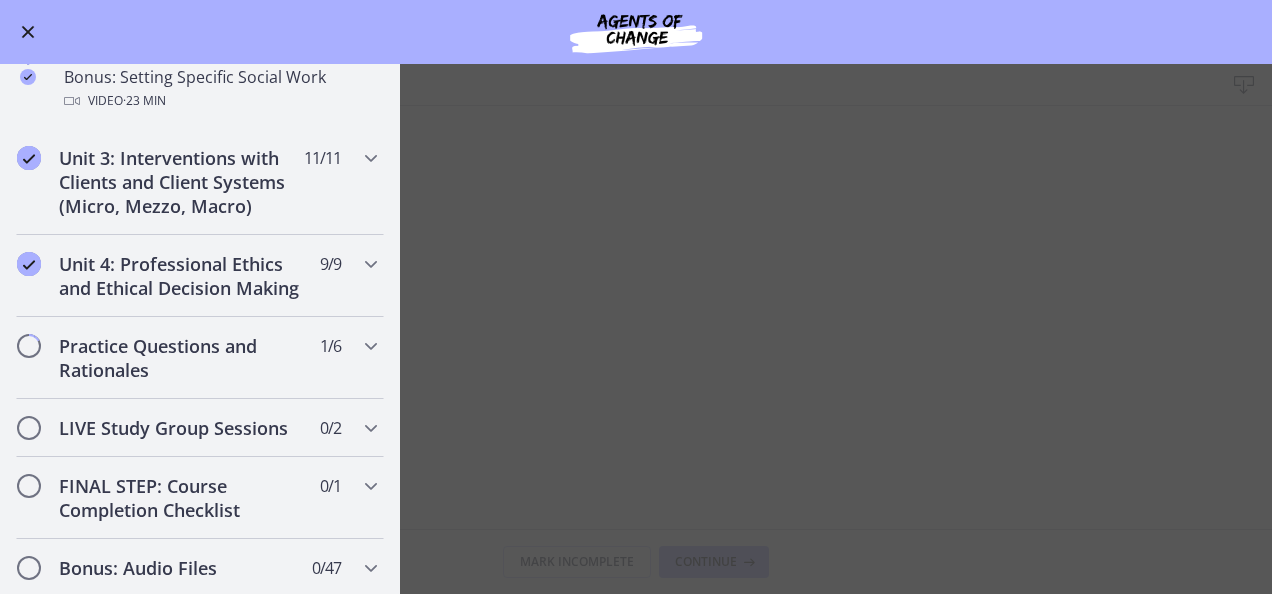 scroll, scrollTop: 1776, scrollLeft: 0, axis: vertical 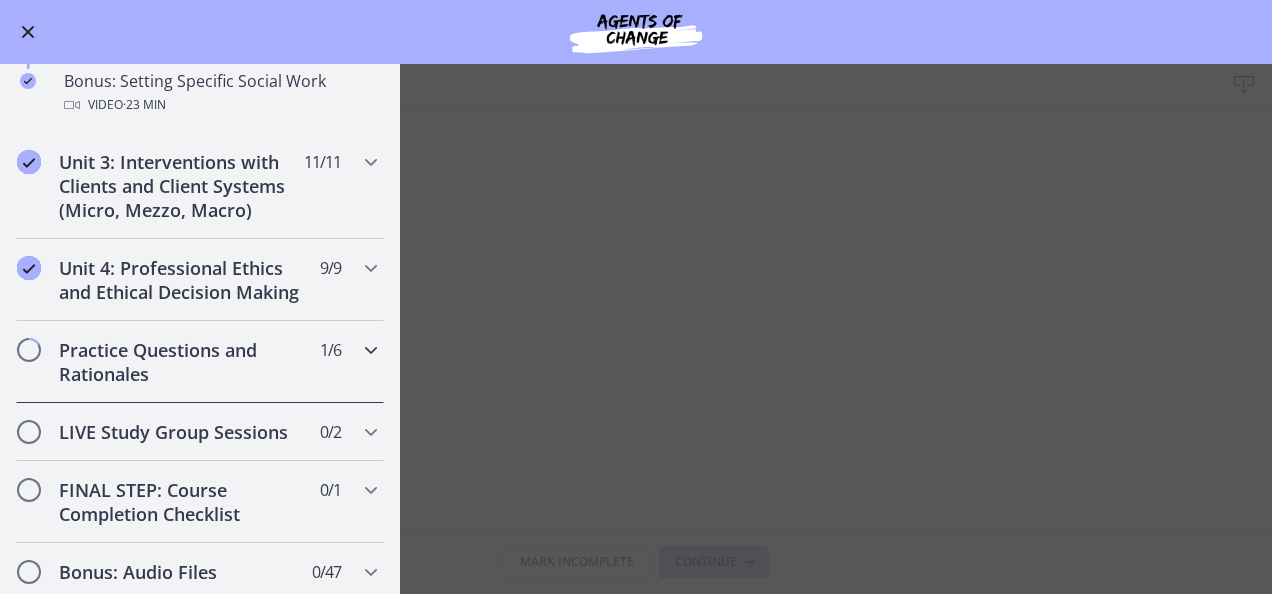 click at bounding box center (371, 350) 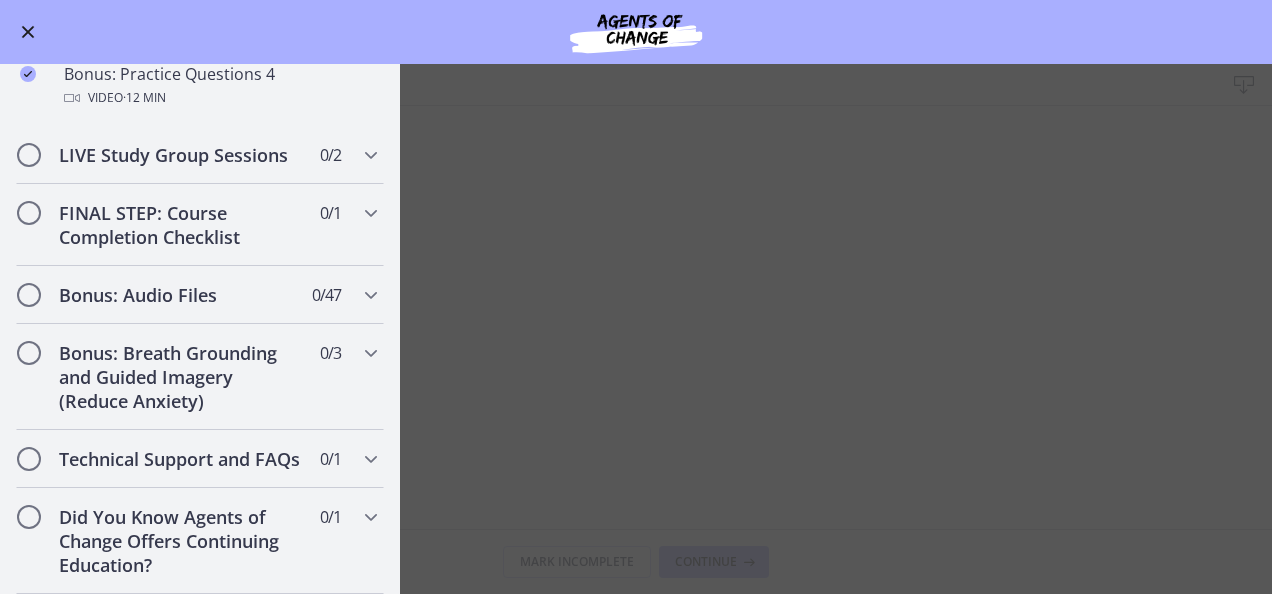 scroll, scrollTop: 1299, scrollLeft: 0, axis: vertical 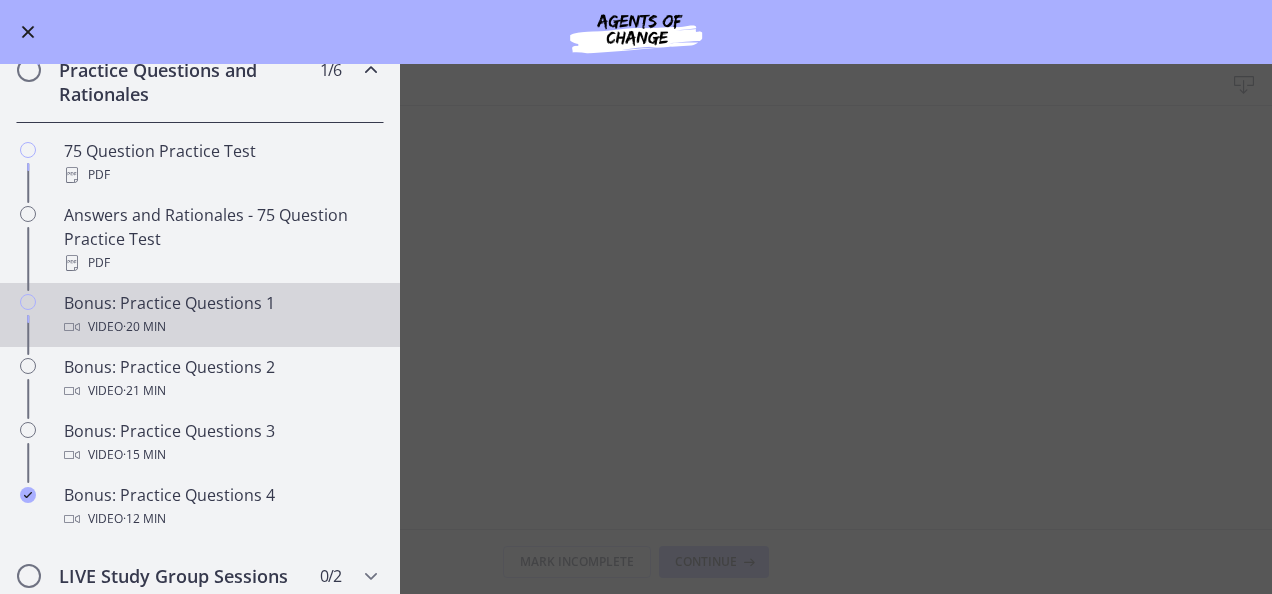 click on "Bonus: Practice Questions 1
Video
·  20 min" at bounding box center [220, 315] 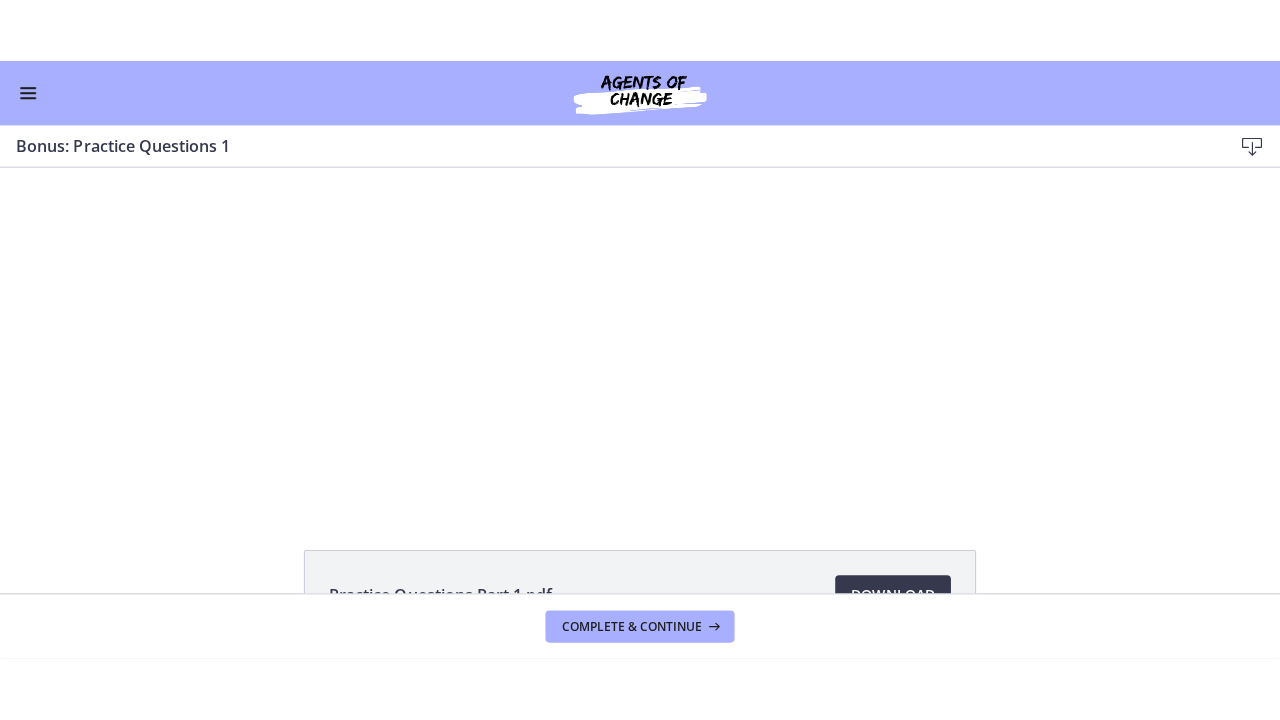 scroll, scrollTop: 0, scrollLeft: 0, axis: both 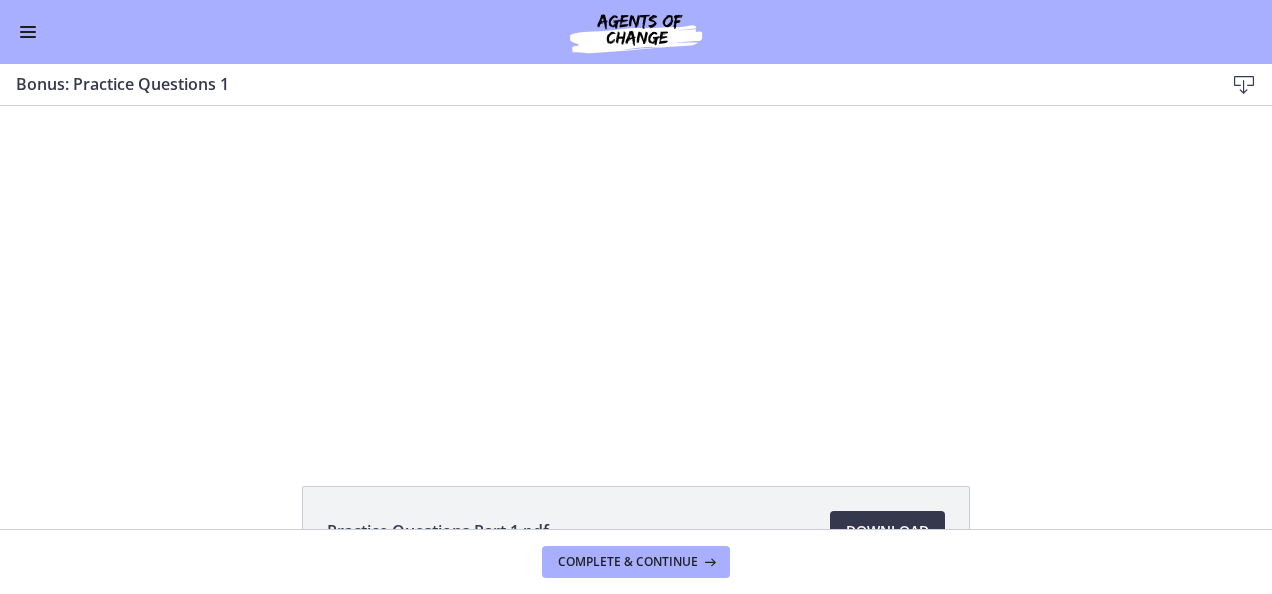 click on "Click for sound
@keyframes VOLUME_SMALL_WAVE_FLASH {
0% { opacity: 0; }
33% { opacity: 1; }
66% { opacity: 1; }
100% { opacity: 0; }
}
@keyframes VOLUME_LARGE_WAVE_FLASH {
0% { opacity: 0; }
33% { opacity: 1; }
66% { opacity: 1; }
100% { opacity: 0; }
}
.volume__small-wave {
animation: VOLUME_SMALL_WAVE_FLASH 2s infinite;
opacity: 0;
}
.volume__large-wave {
animation: VOLUME_LARGE_WAVE_FLASH 2s infinite .3s;
opacity: 0;
}
2:17" at bounding box center [636, 273] 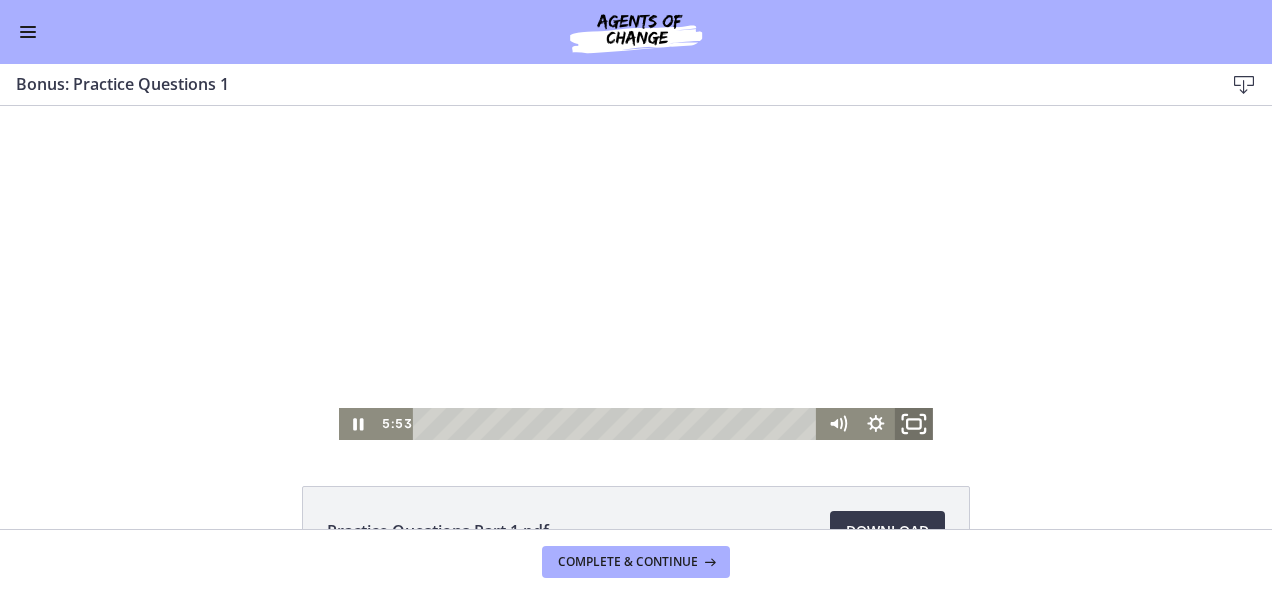 click 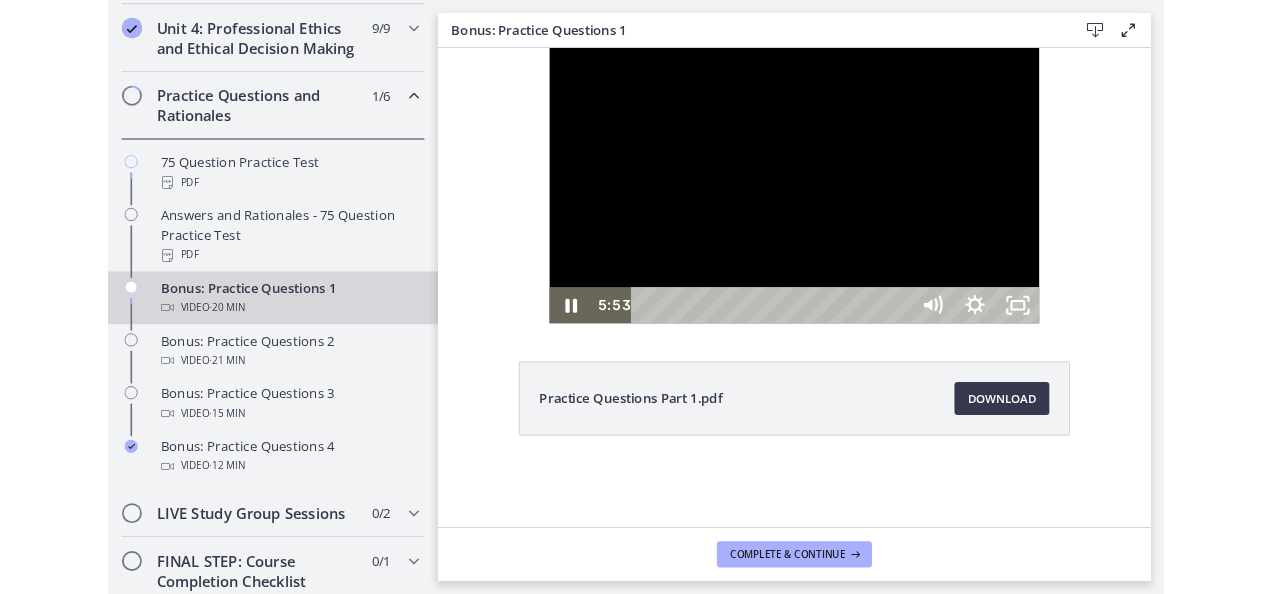 scroll, scrollTop: 842, scrollLeft: 0, axis: vertical 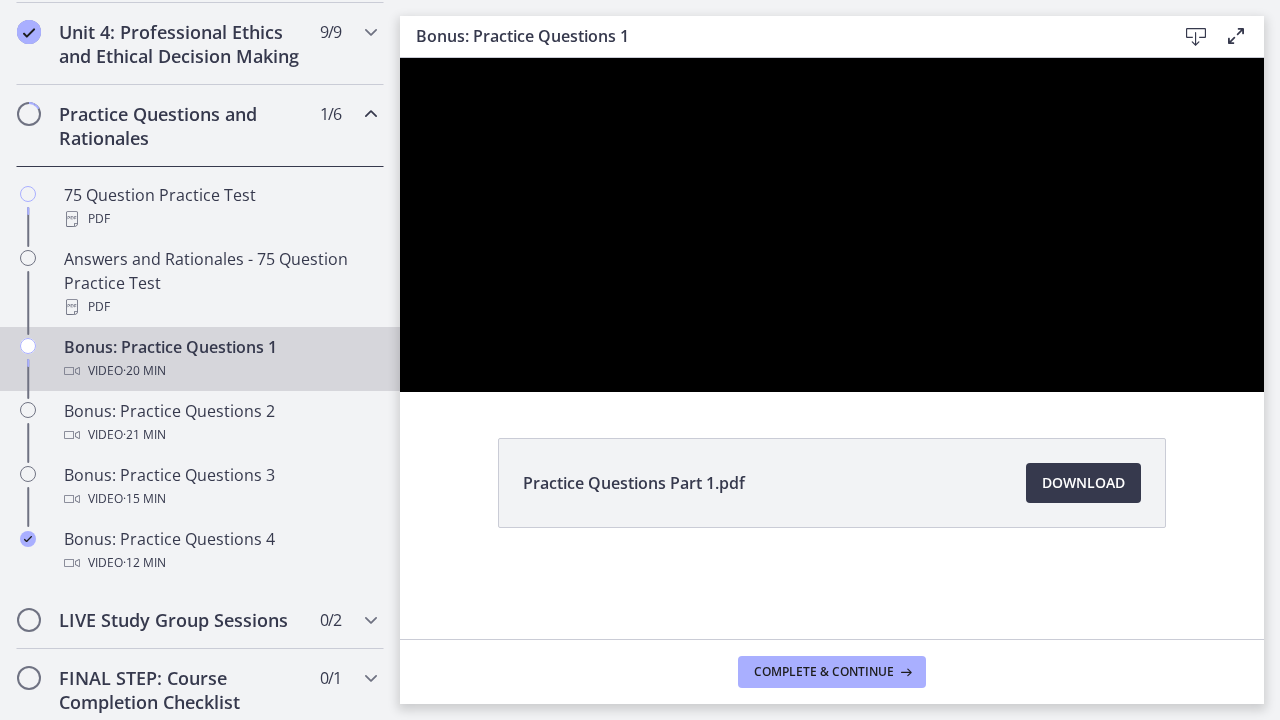 type 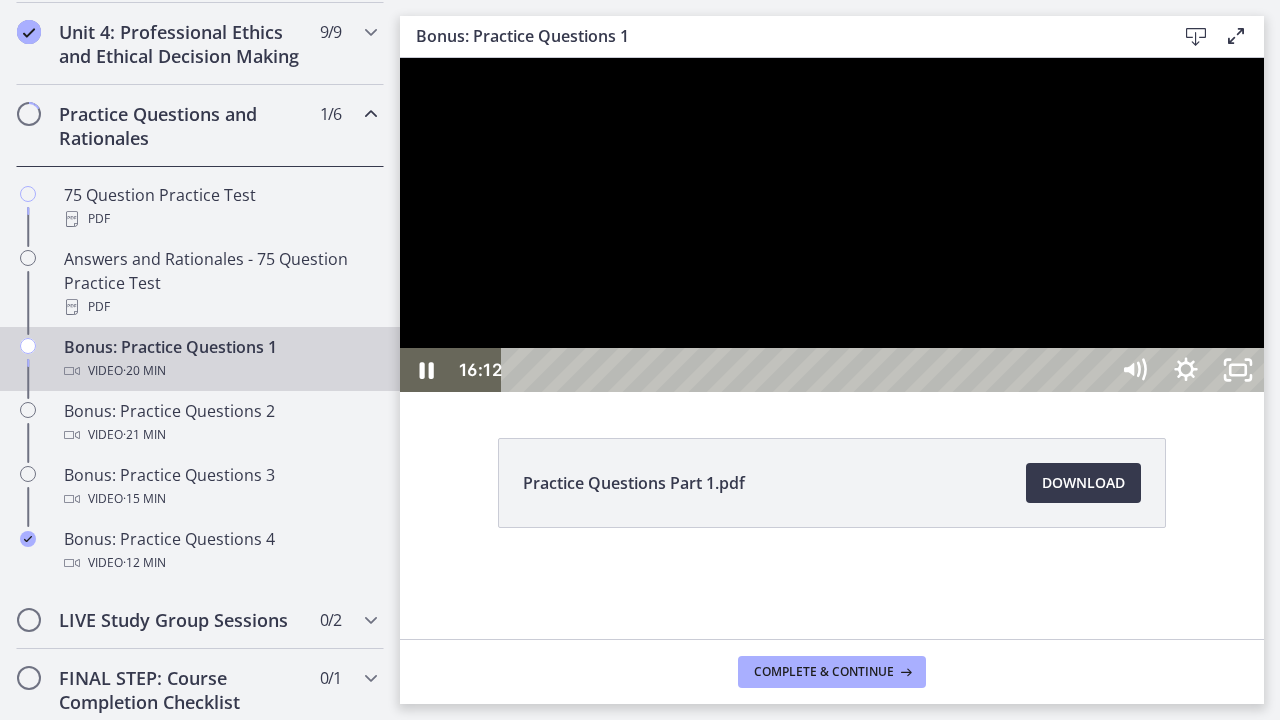 click at bounding box center [832, 225] 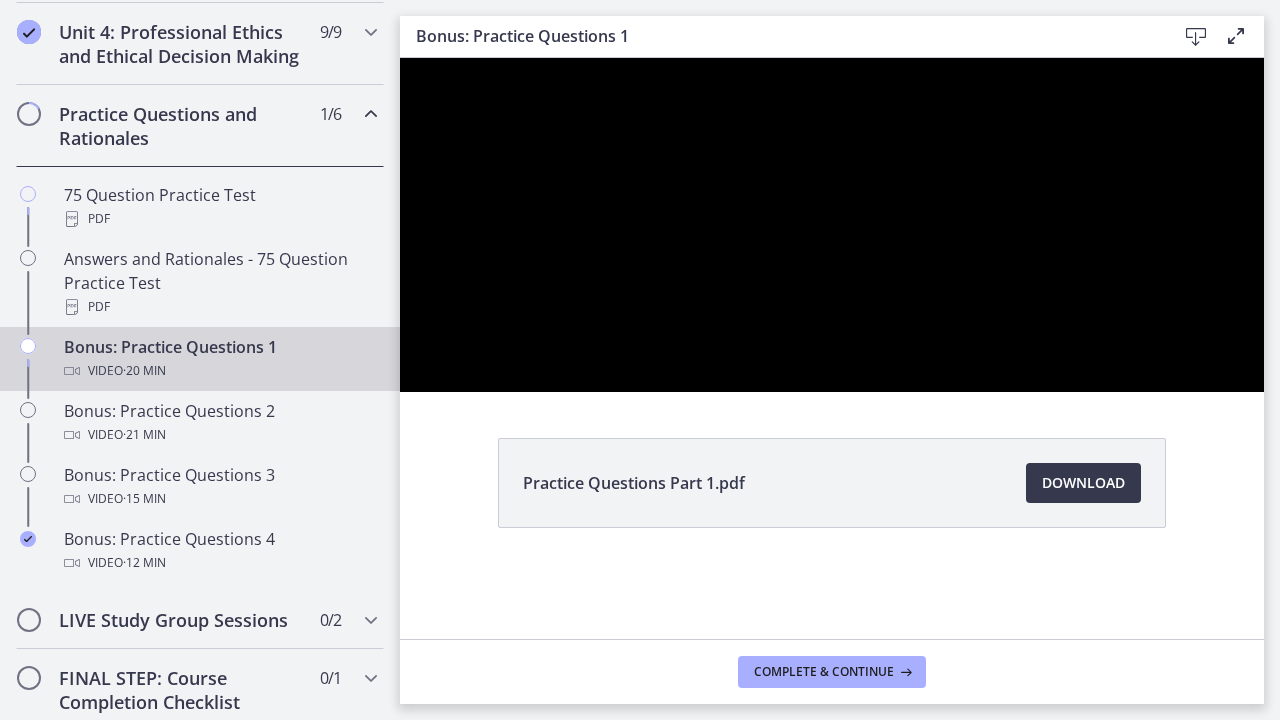 click at bounding box center (832, 225) 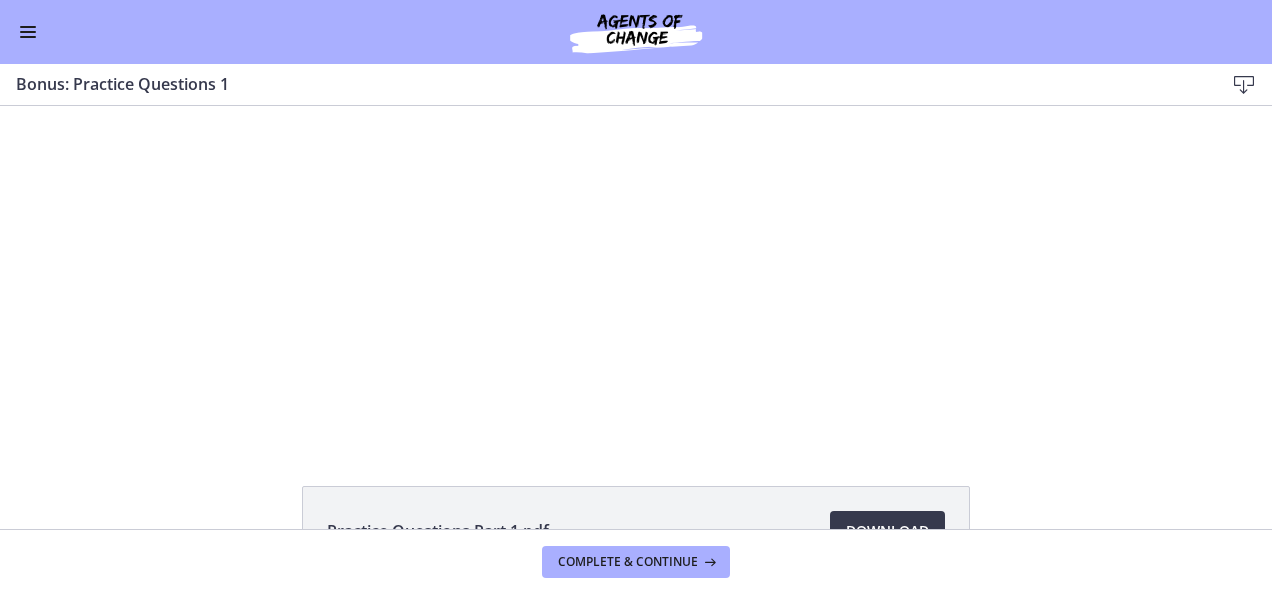 scroll, scrollTop: 838, scrollLeft: 0, axis: vertical 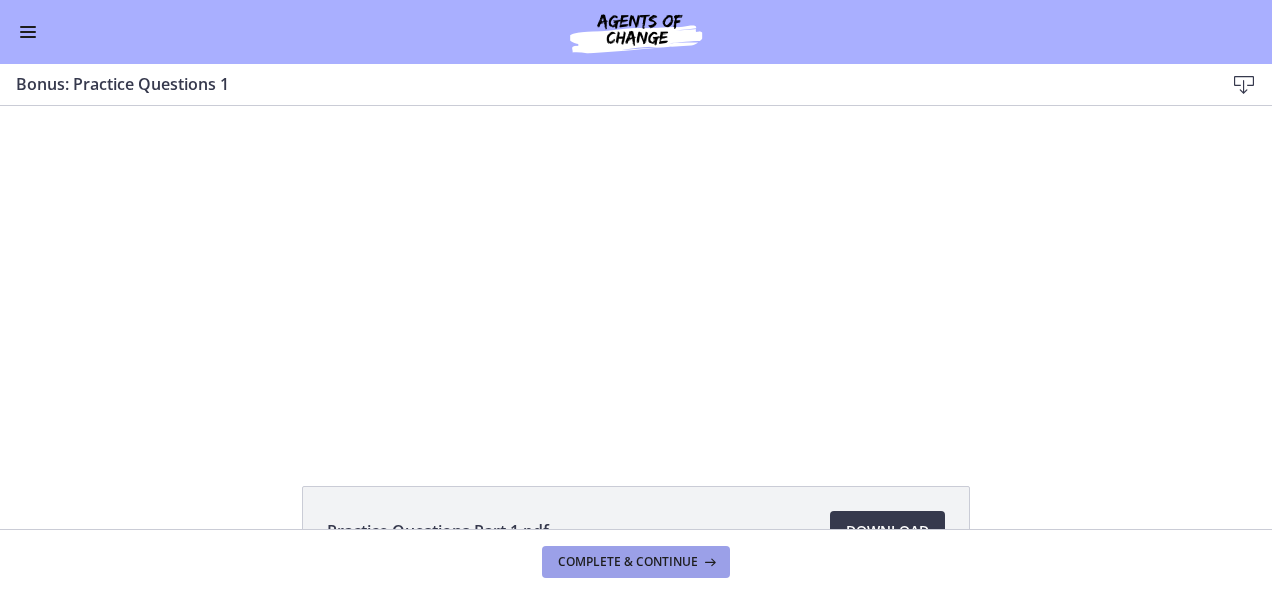 click on "Complete & continue" at bounding box center (628, 562) 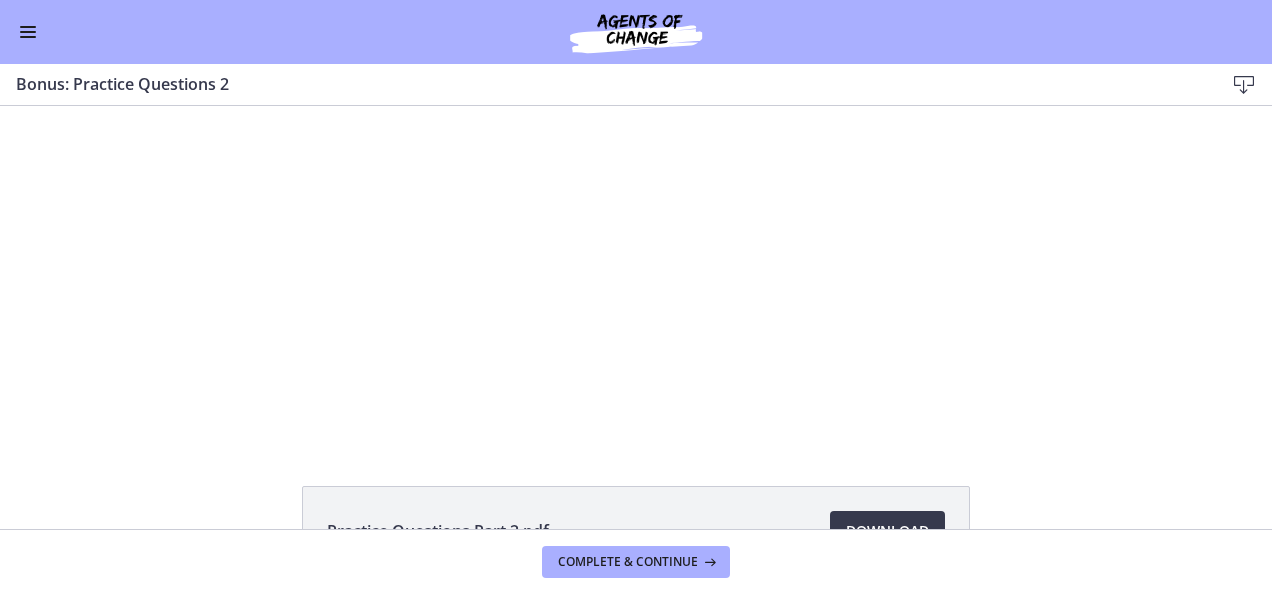 scroll, scrollTop: 0, scrollLeft: 0, axis: both 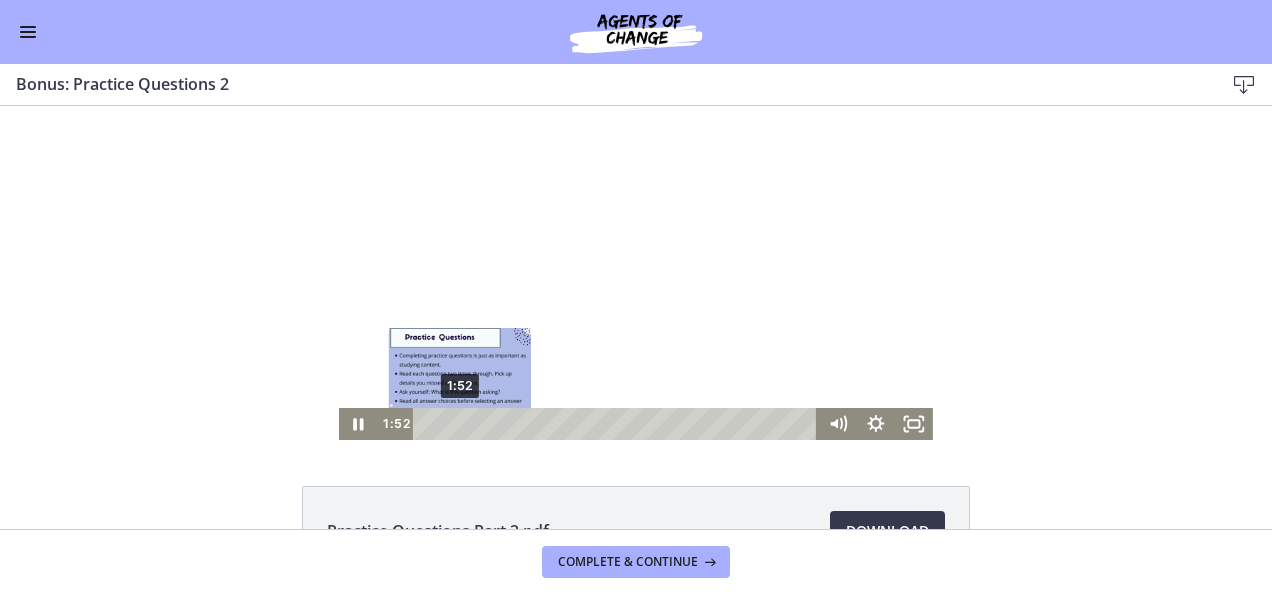 drag, startPoint x: 421, startPoint y: 426, endPoint x: 454, endPoint y: 423, distance: 33.13608 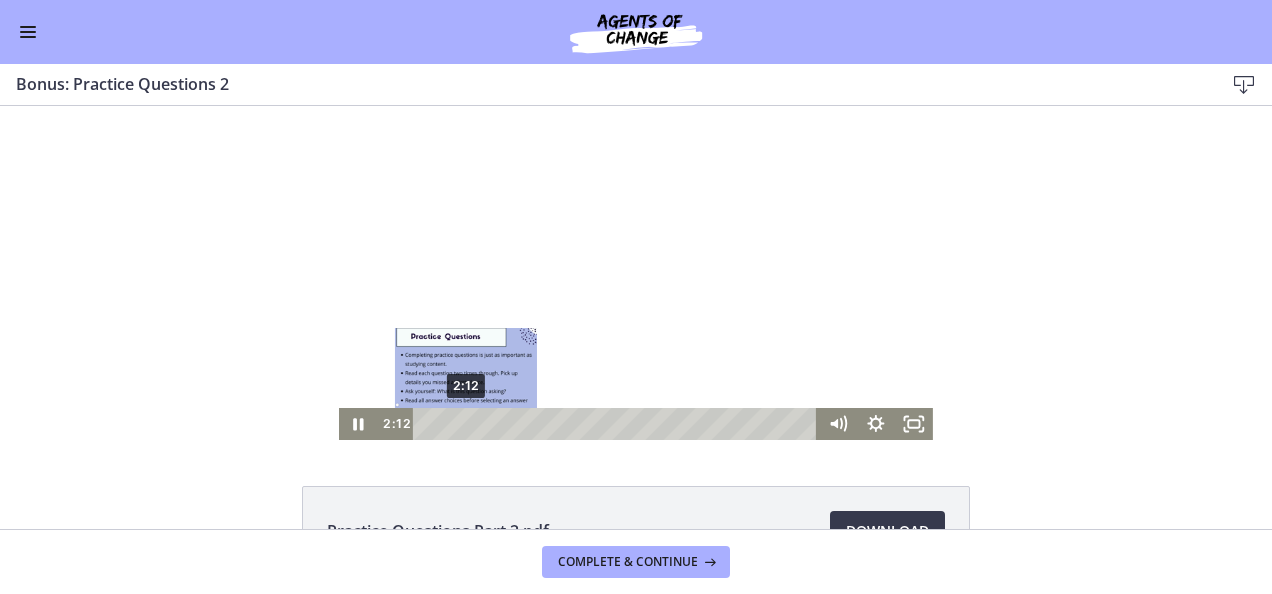 drag, startPoint x: 453, startPoint y: 422, endPoint x: 468, endPoint y: 422, distance: 15 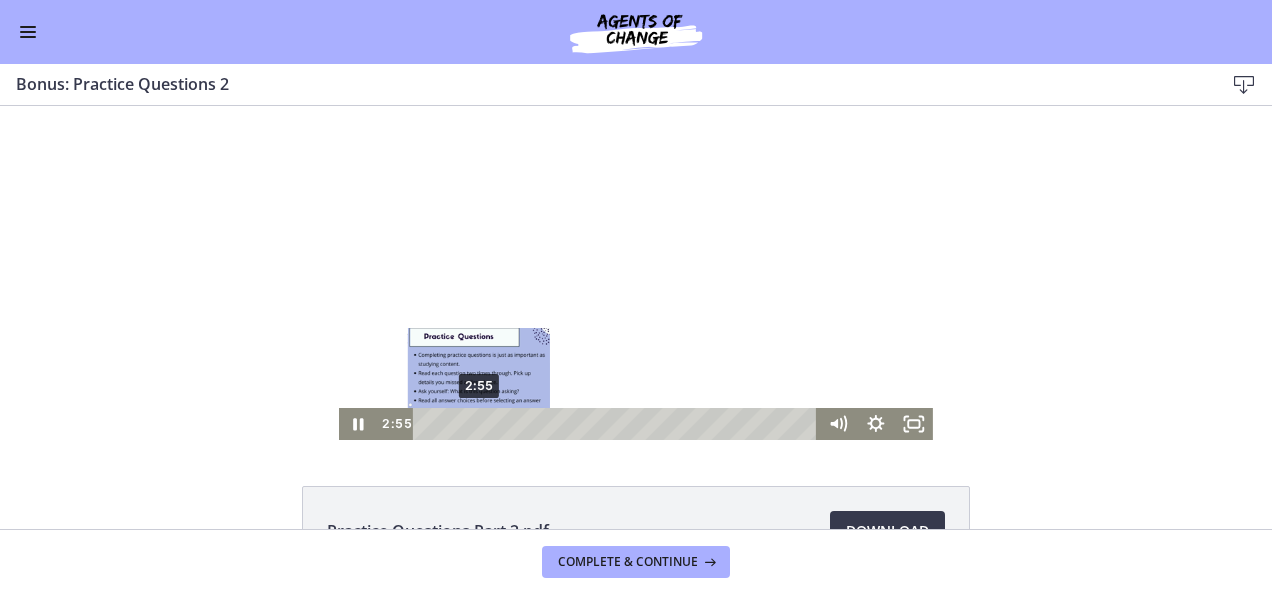 drag, startPoint x: 468, startPoint y: 422, endPoint x: 494, endPoint y: 422, distance: 26 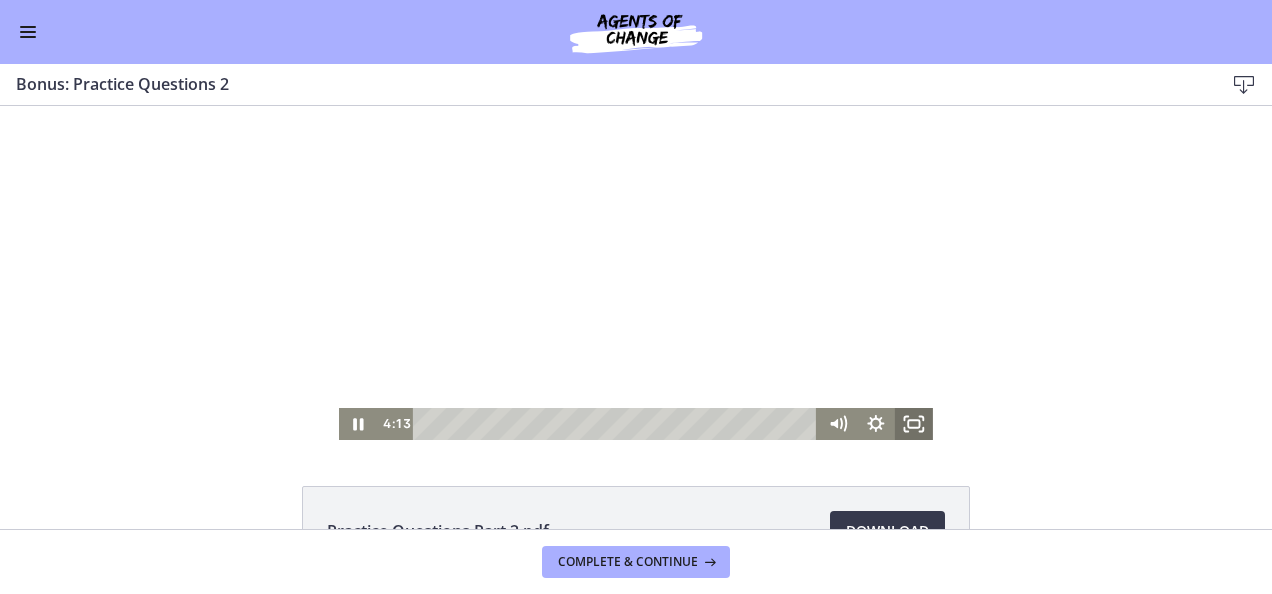 click 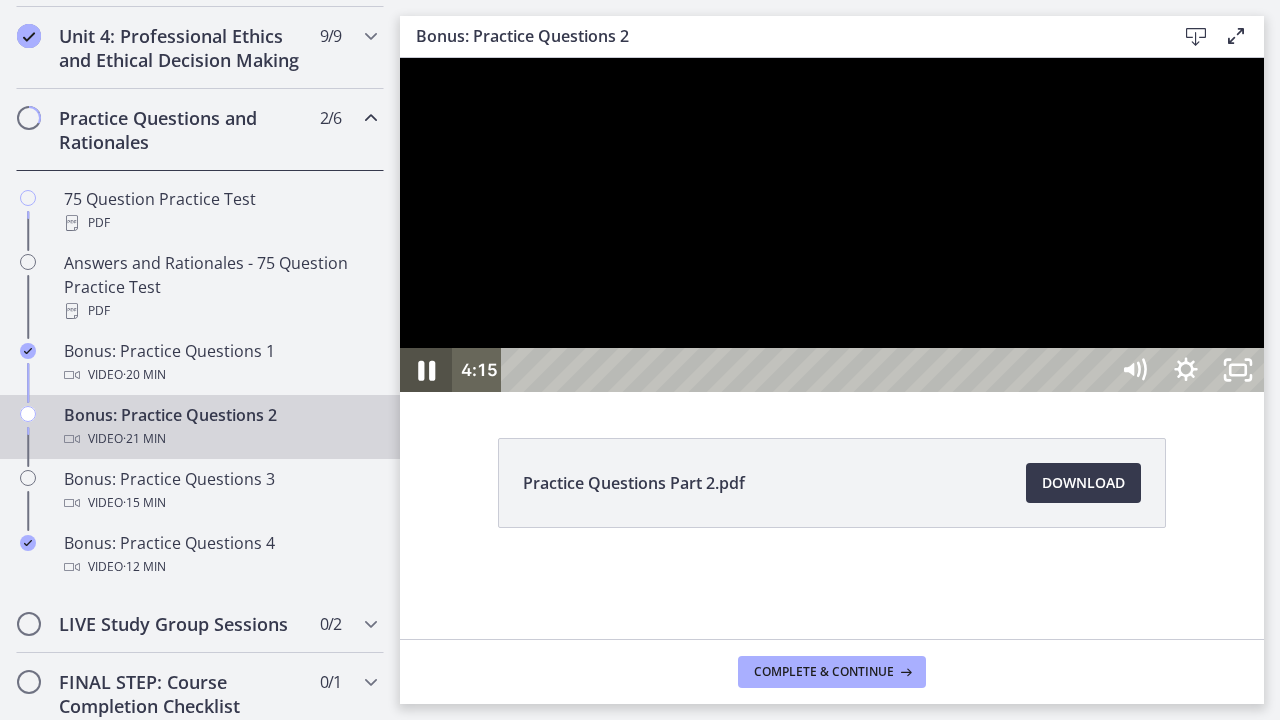click 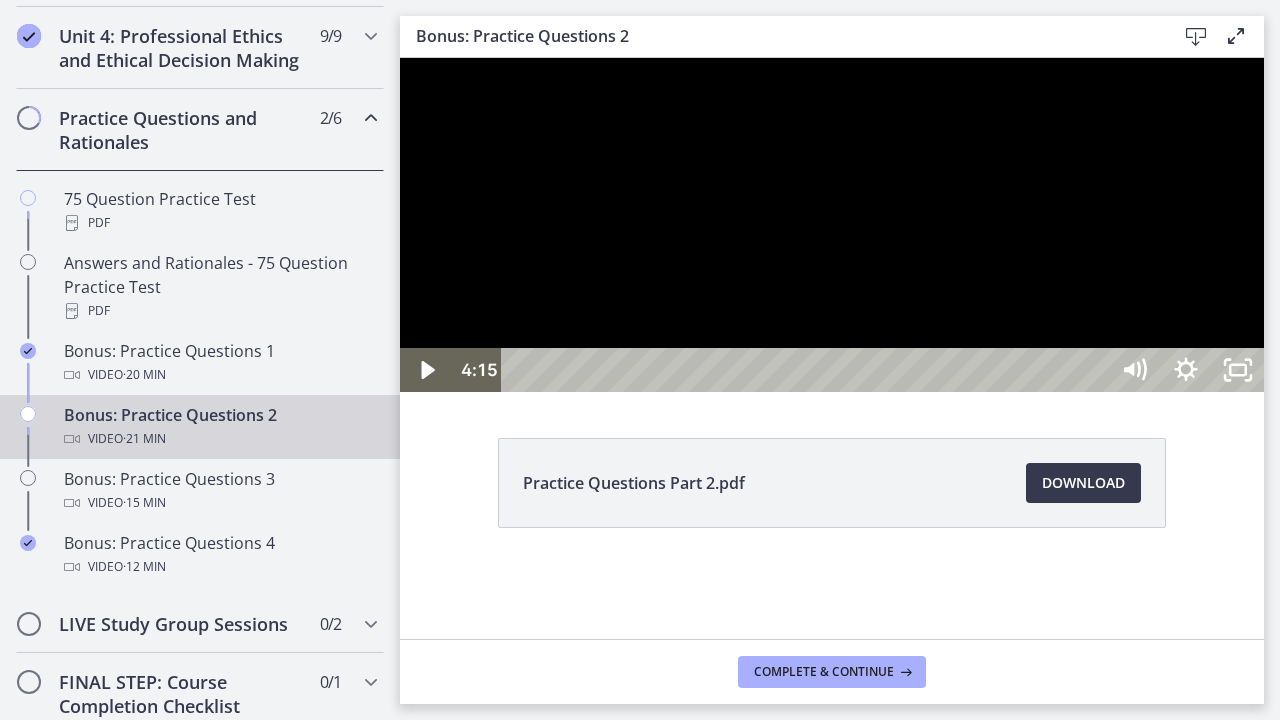 click at bounding box center [832, 225] 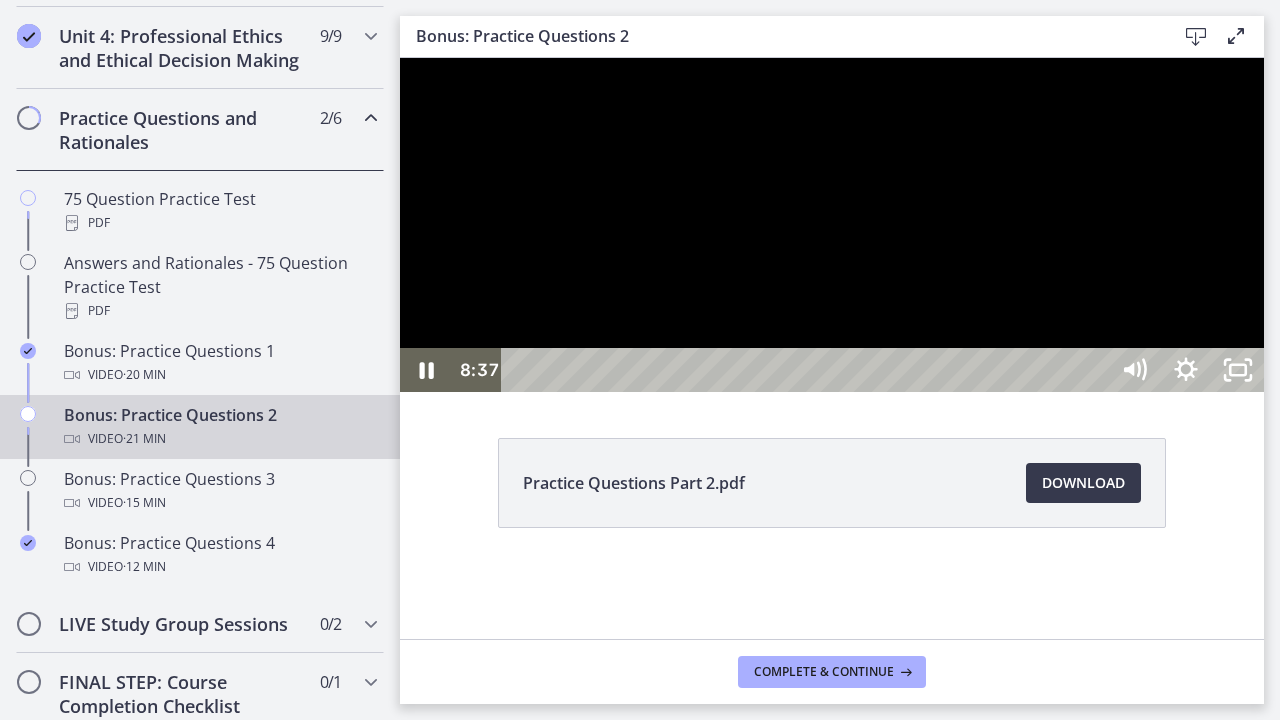 click at bounding box center [832, 225] 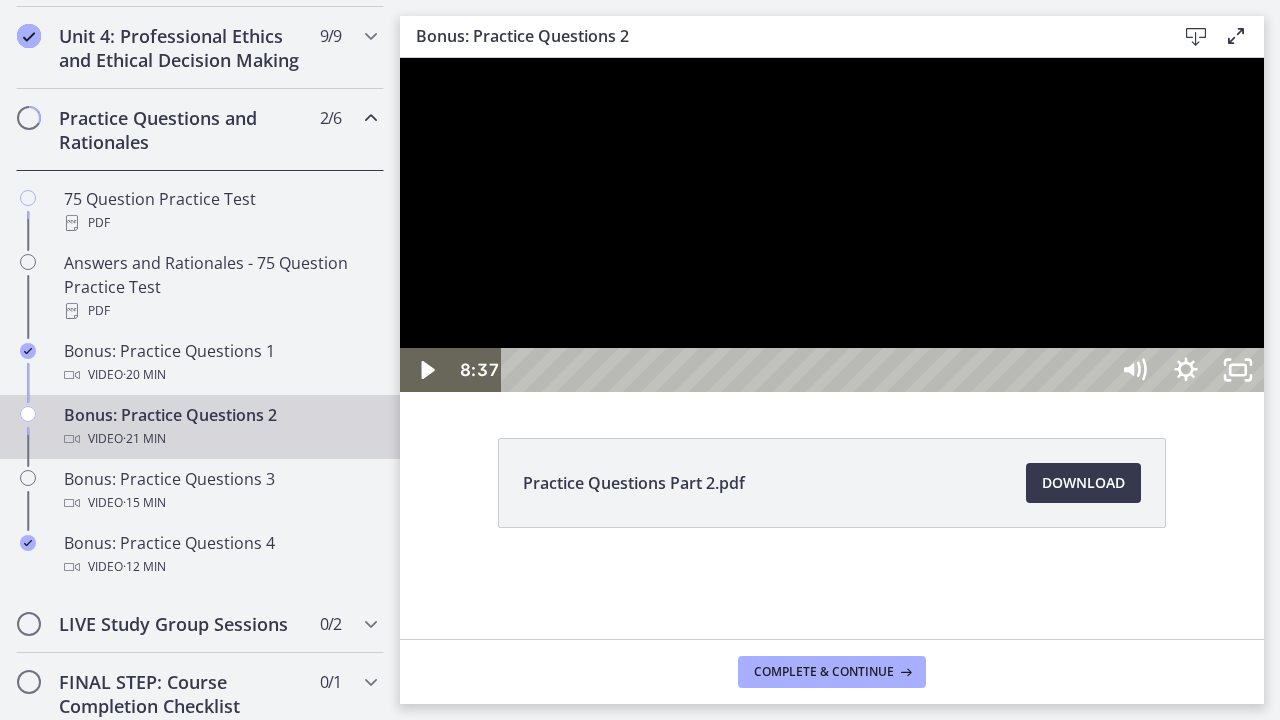 click at bounding box center (832, 225) 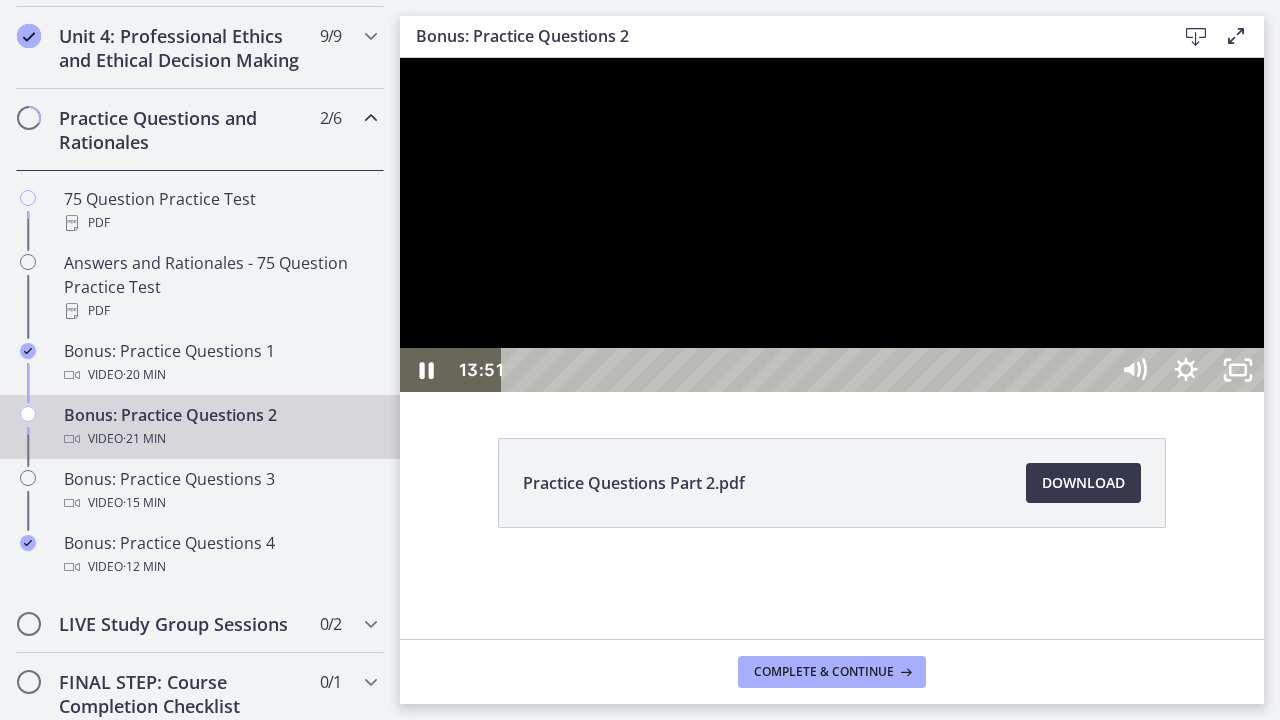 click at bounding box center (832, 225) 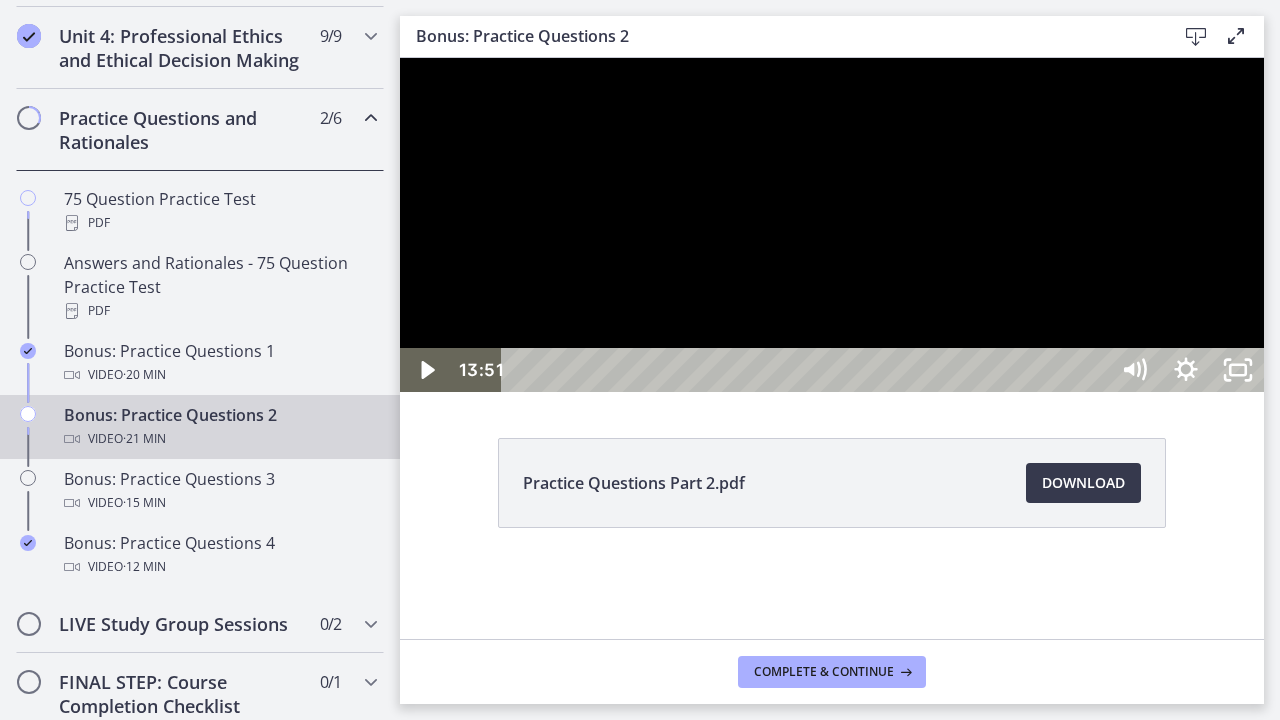 click at bounding box center [832, 225] 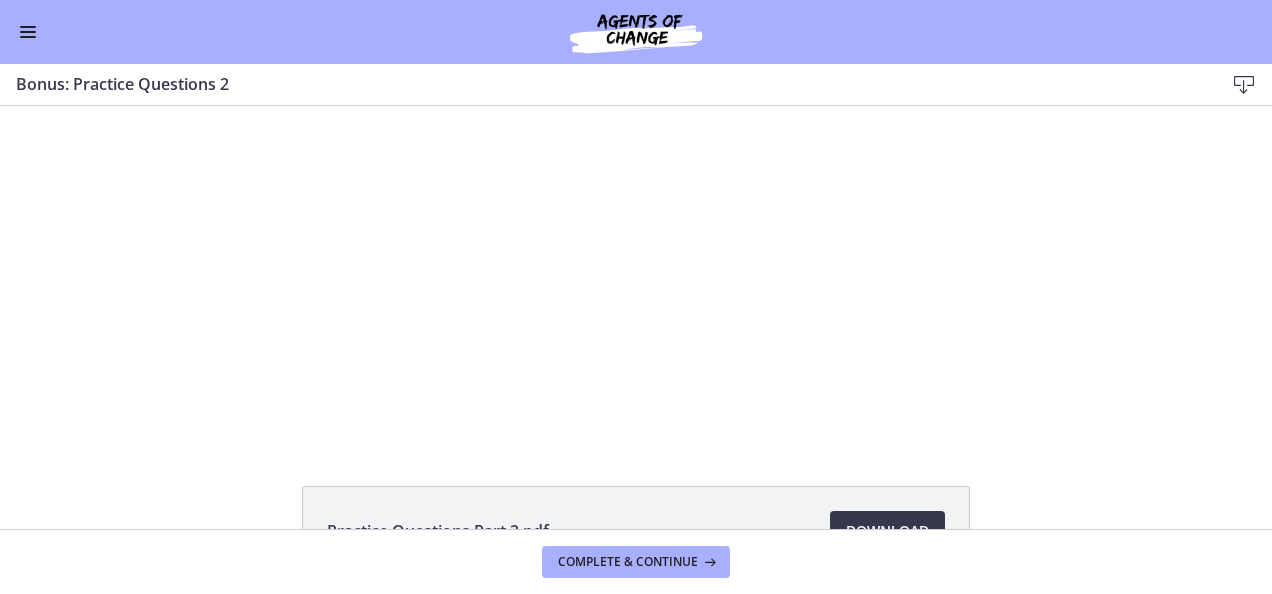 scroll, scrollTop: 834, scrollLeft: 0, axis: vertical 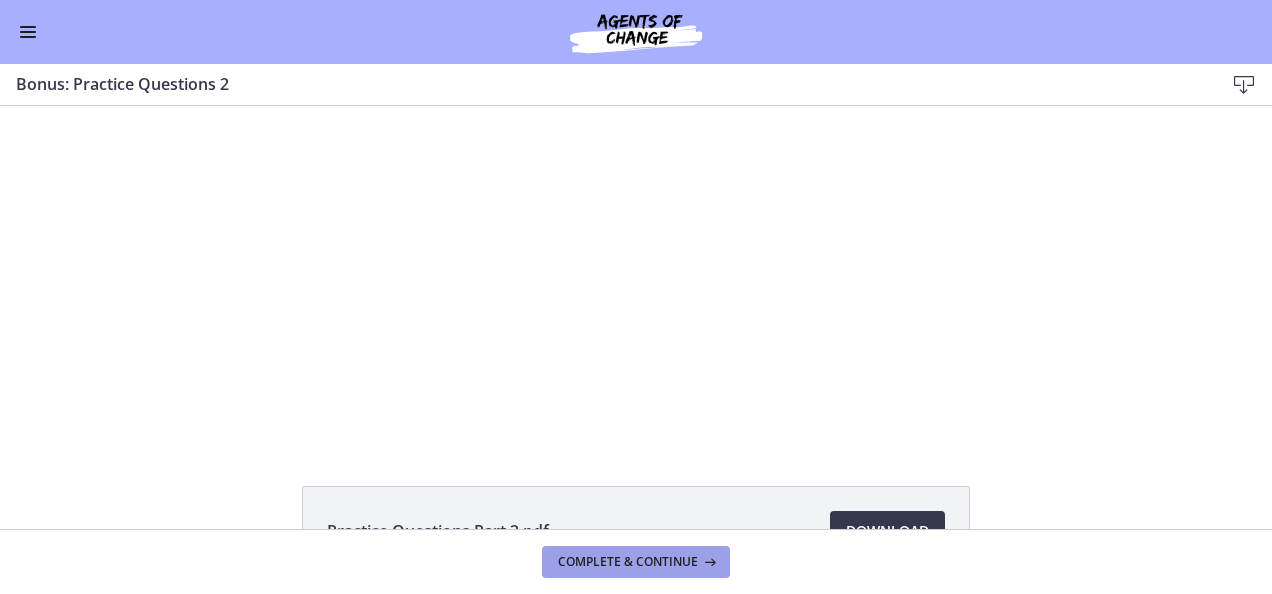 click on "Complete & continue" at bounding box center (628, 562) 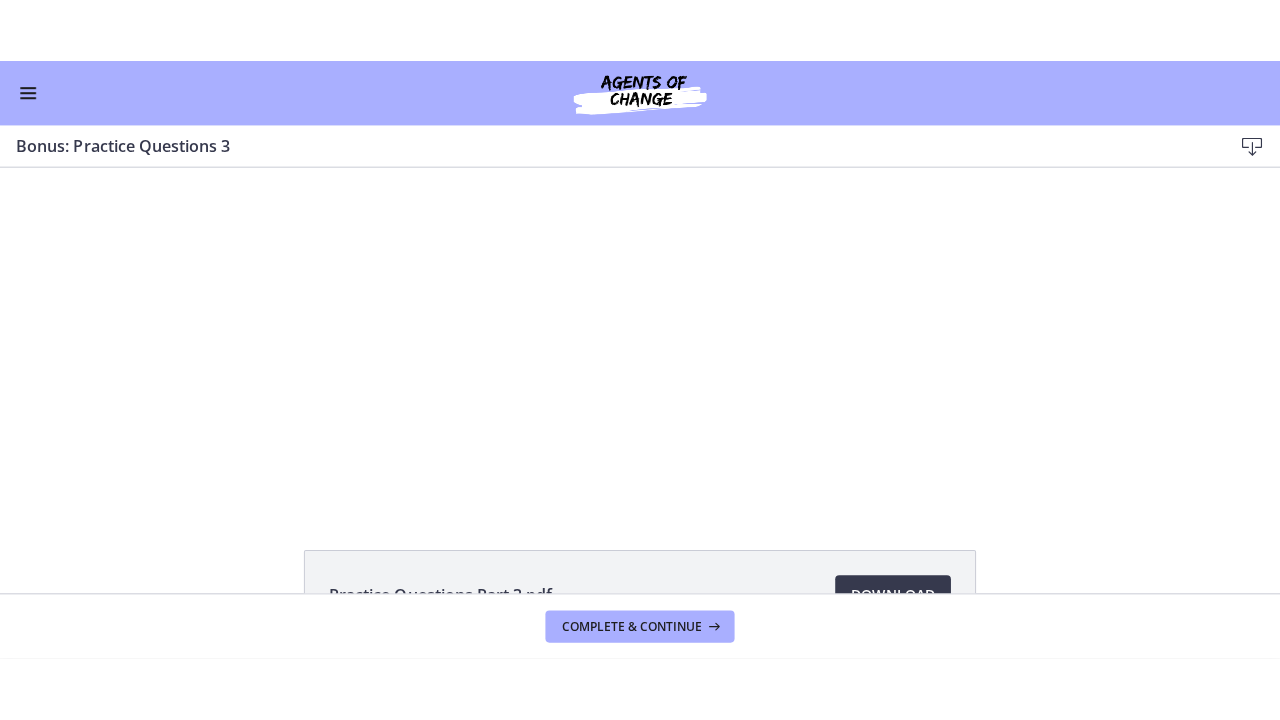 scroll, scrollTop: 0, scrollLeft: 0, axis: both 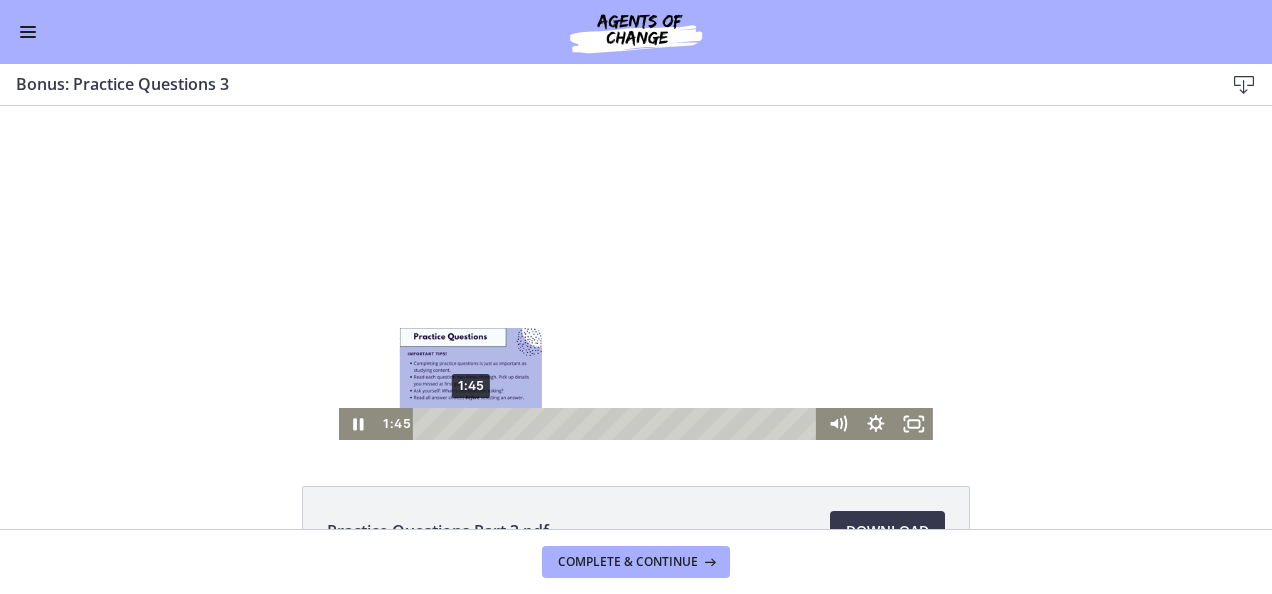 drag, startPoint x: 420, startPoint y: 419, endPoint x: 468, endPoint y: 419, distance: 48 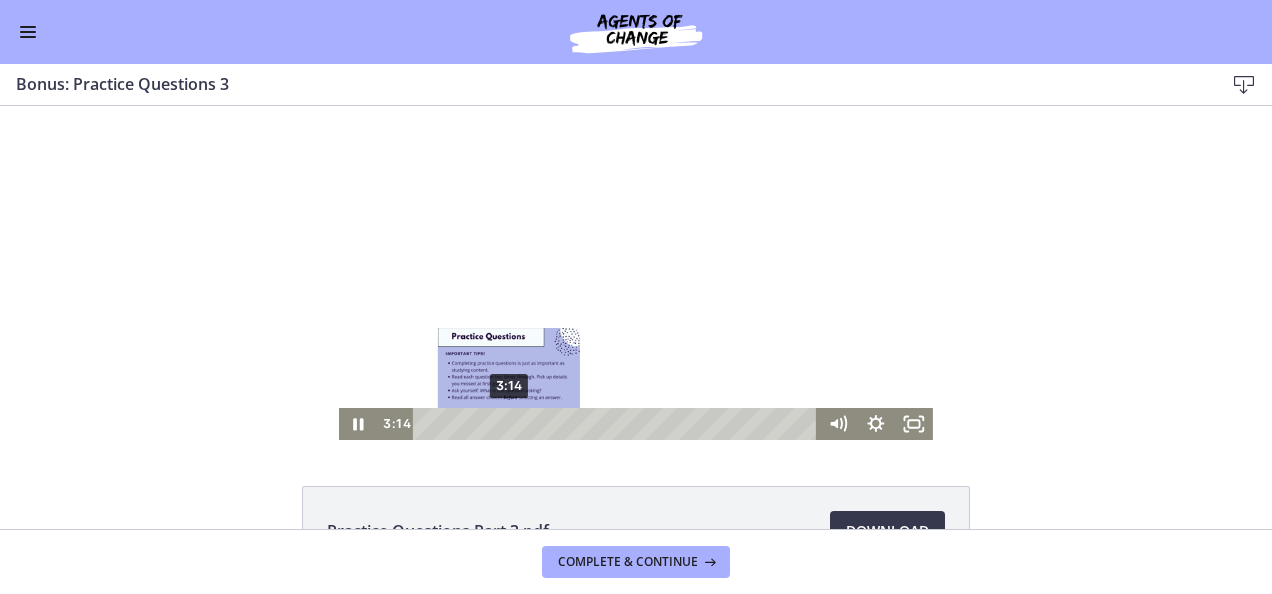 click on "3:14" at bounding box center (618, 424) 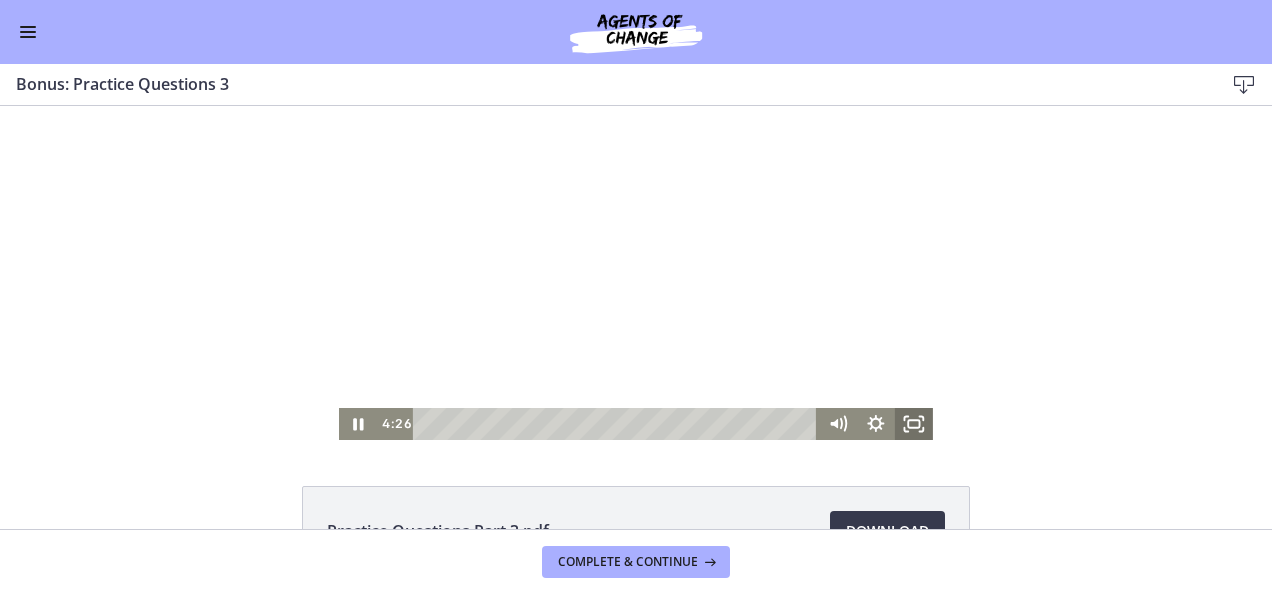 click 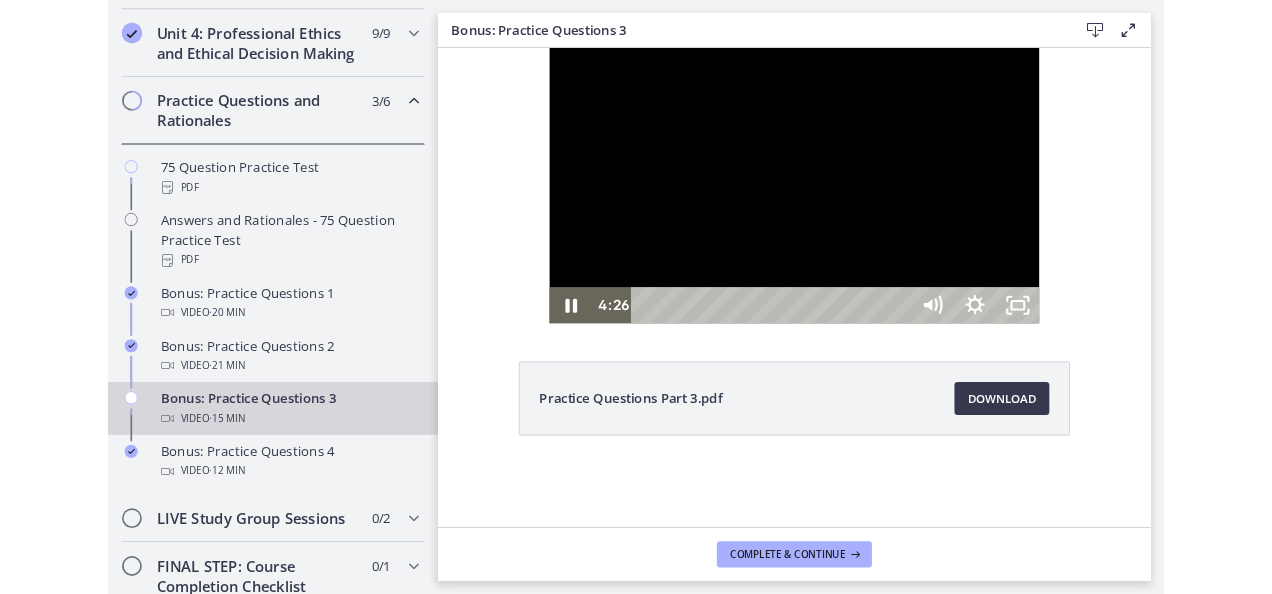 scroll, scrollTop: 837, scrollLeft: 0, axis: vertical 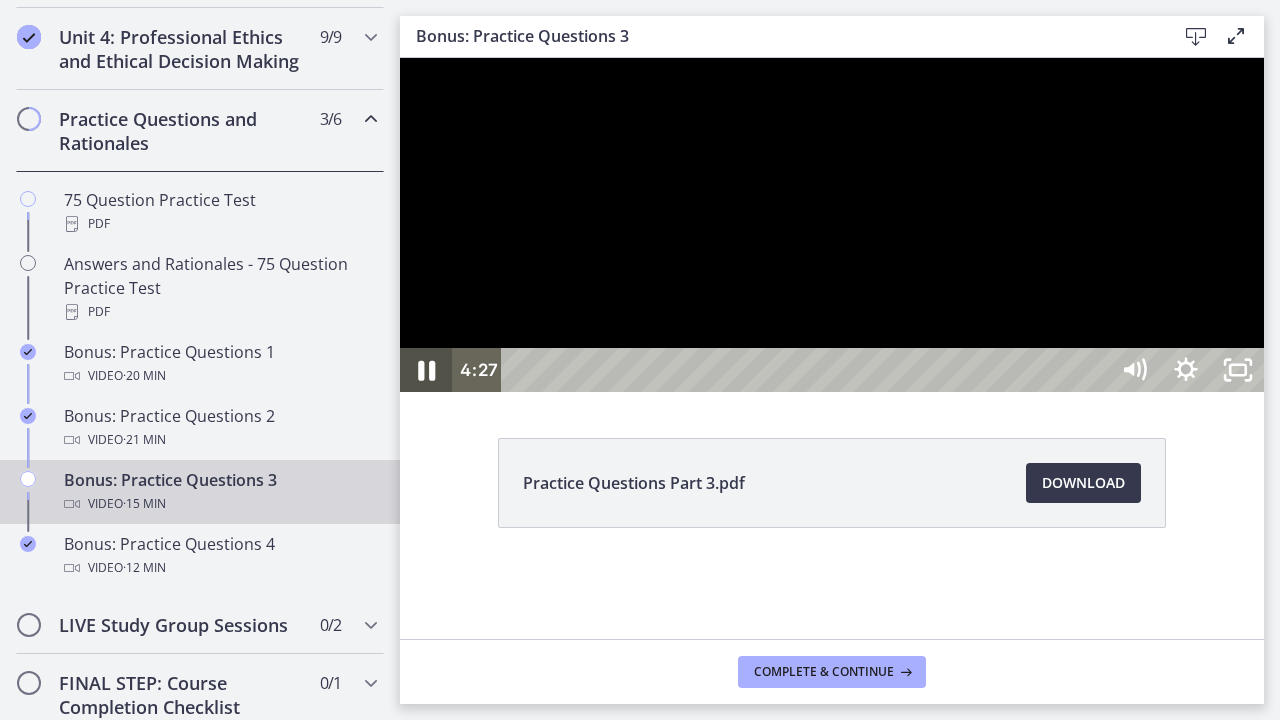 click 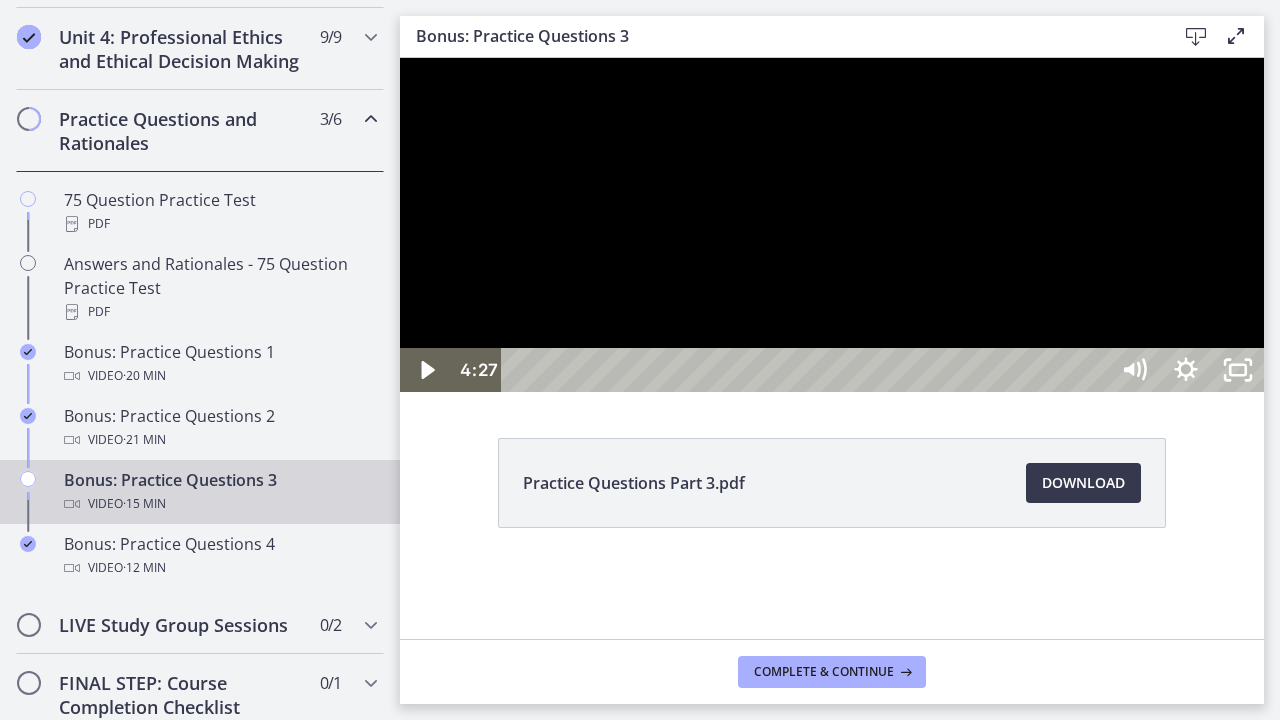 click at bounding box center (832, 225) 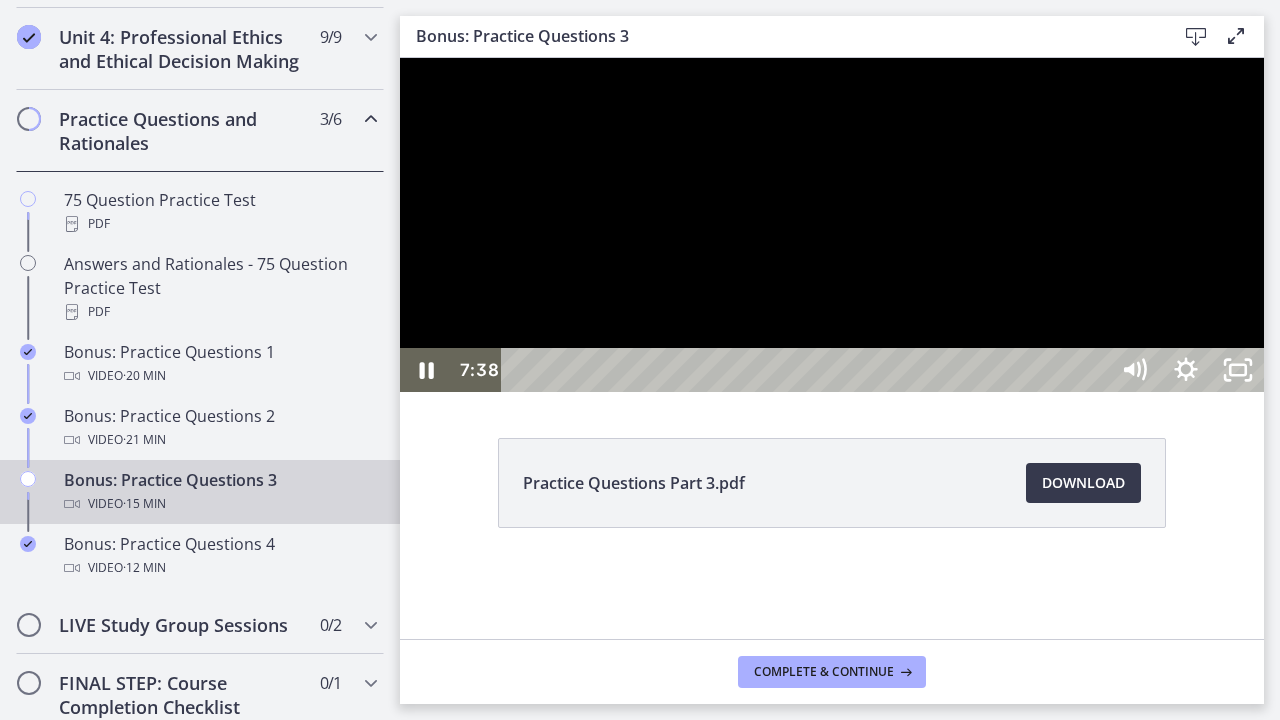 click at bounding box center (832, 225) 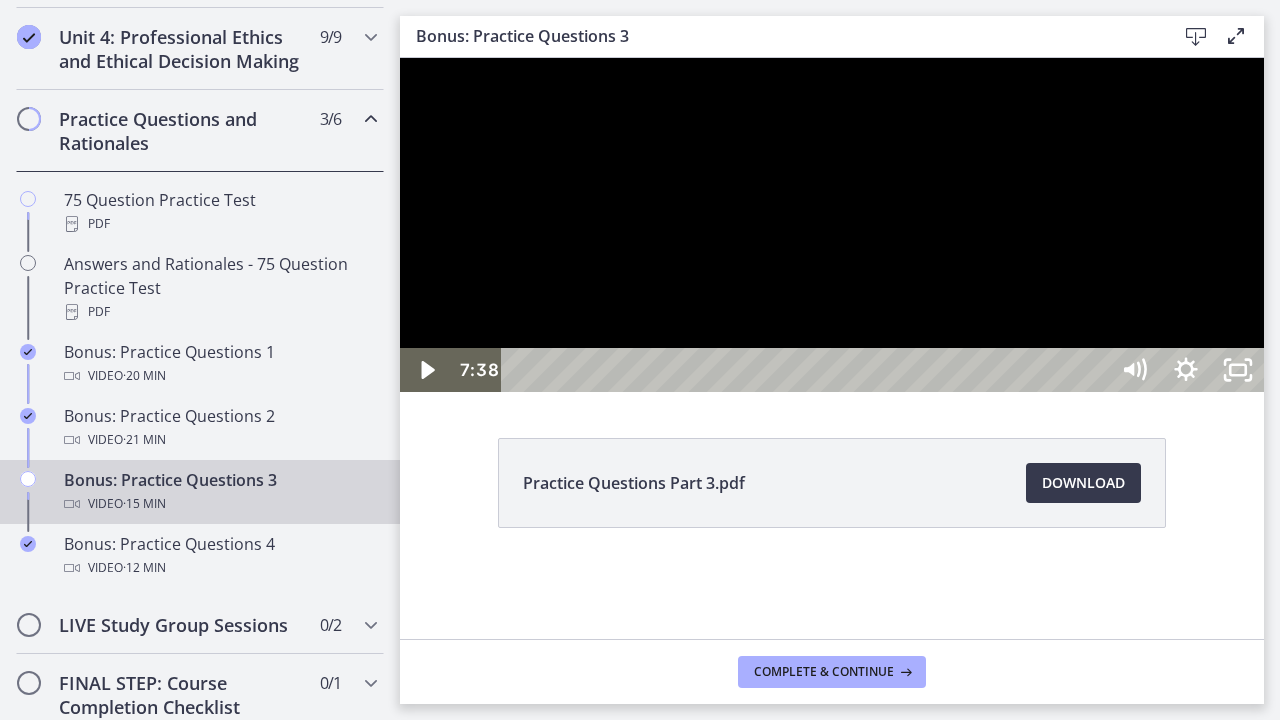 click at bounding box center [832, 225] 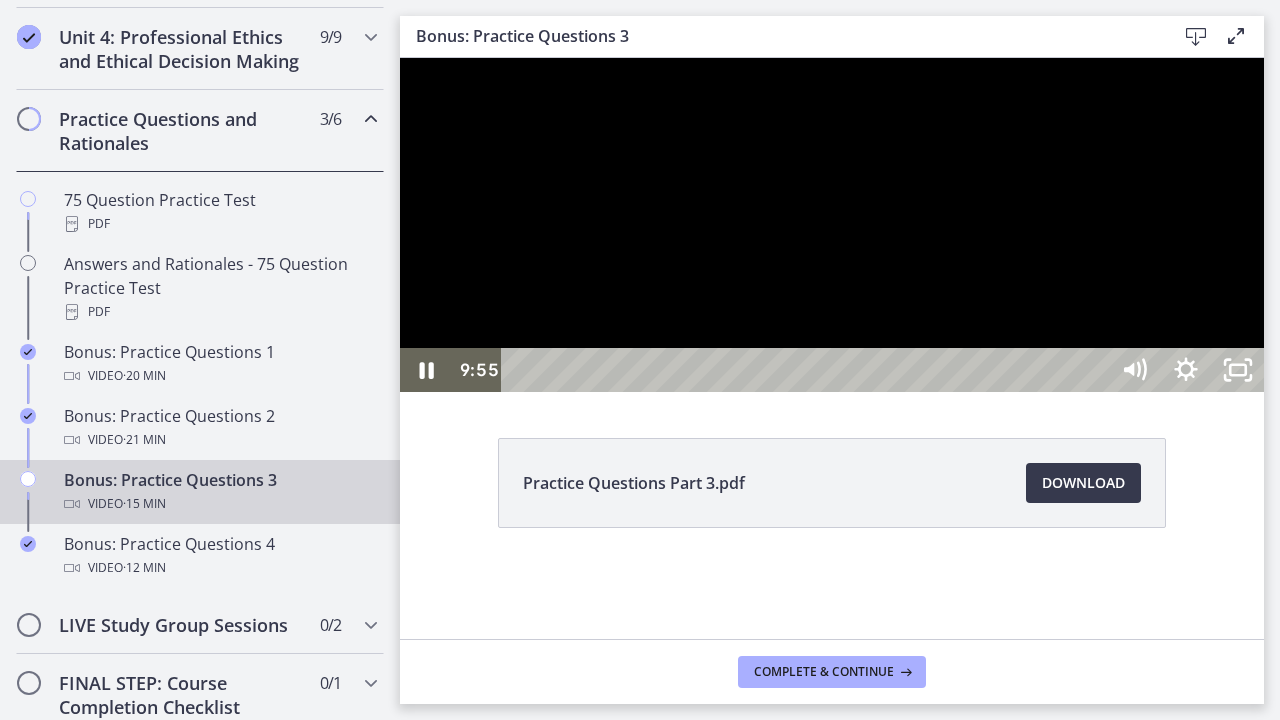 click at bounding box center (832, 225) 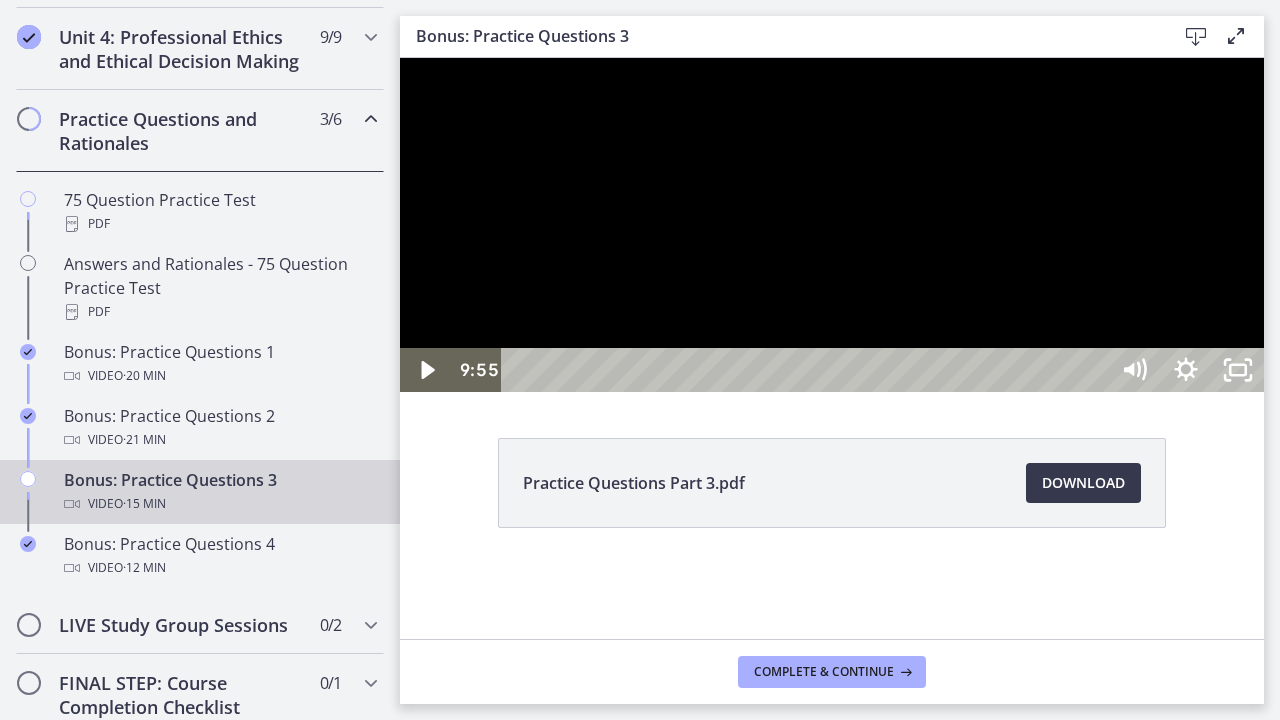 click at bounding box center [832, 225] 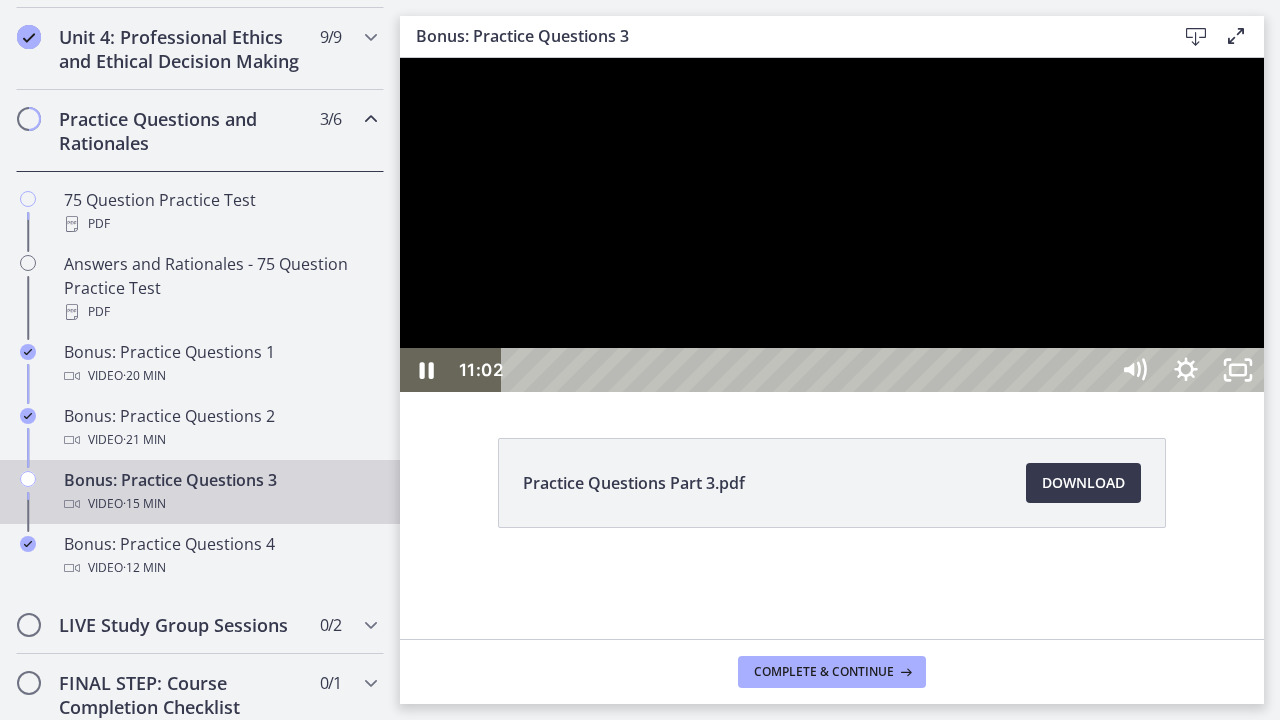 click at bounding box center [832, 225] 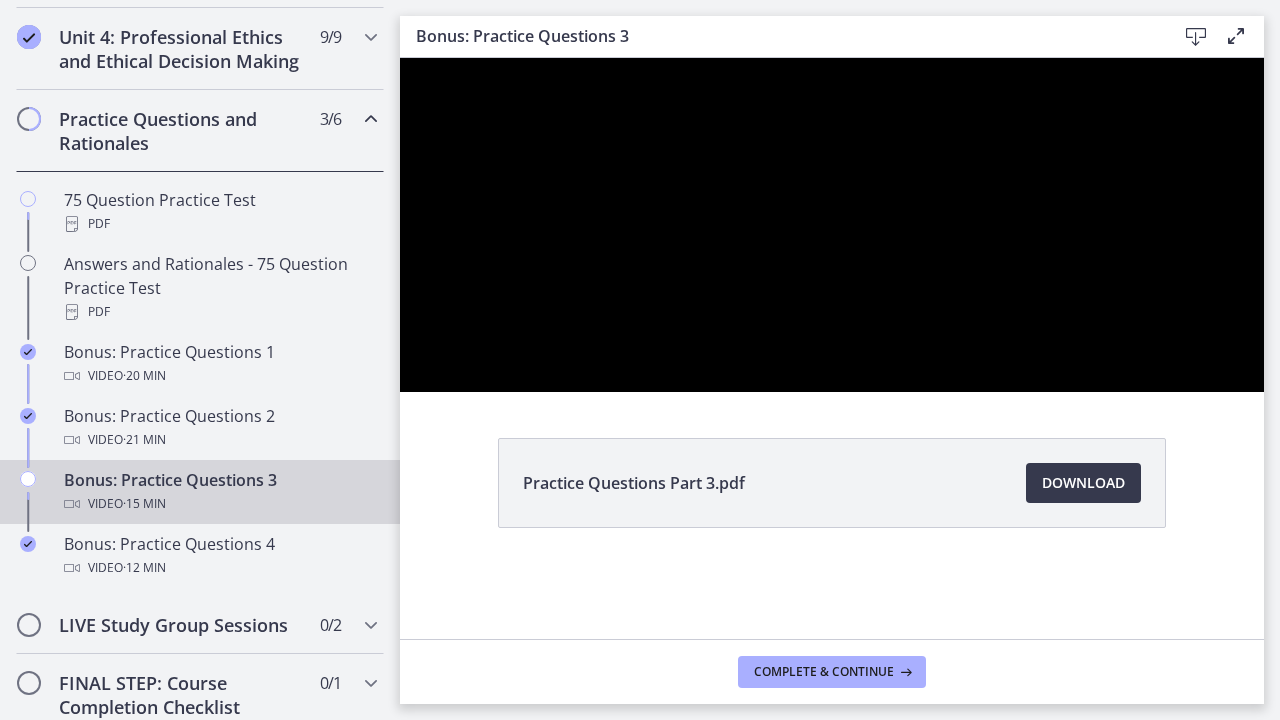 click at bounding box center (832, 225) 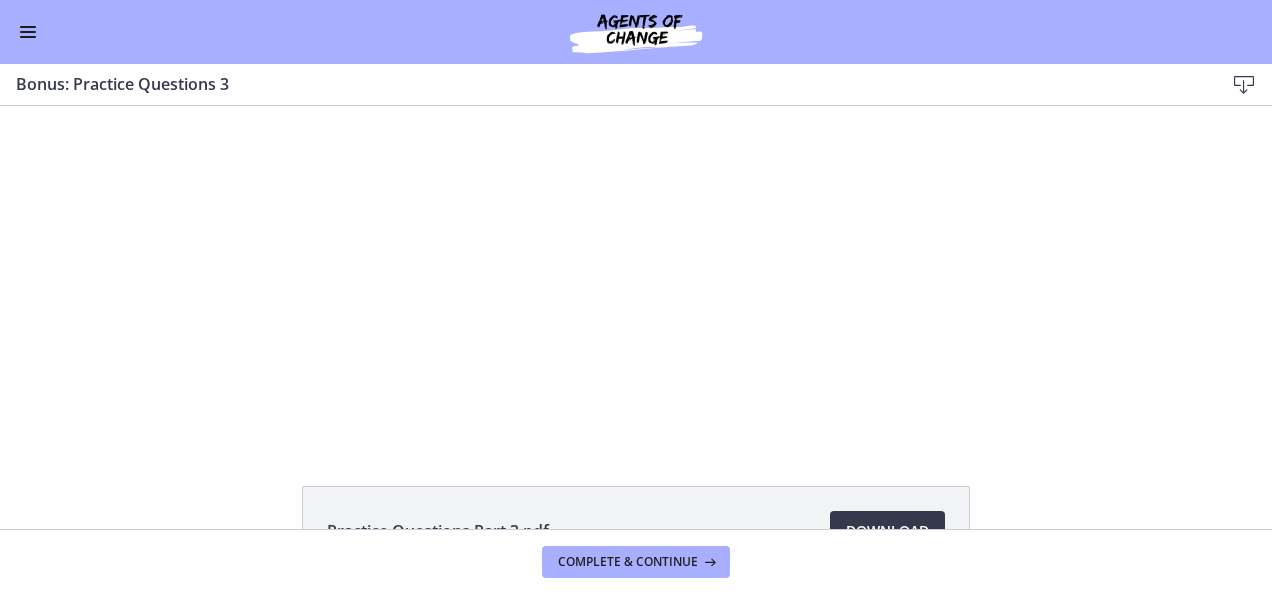 scroll, scrollTop: 834, scrollLeft: 0, axis: vertical 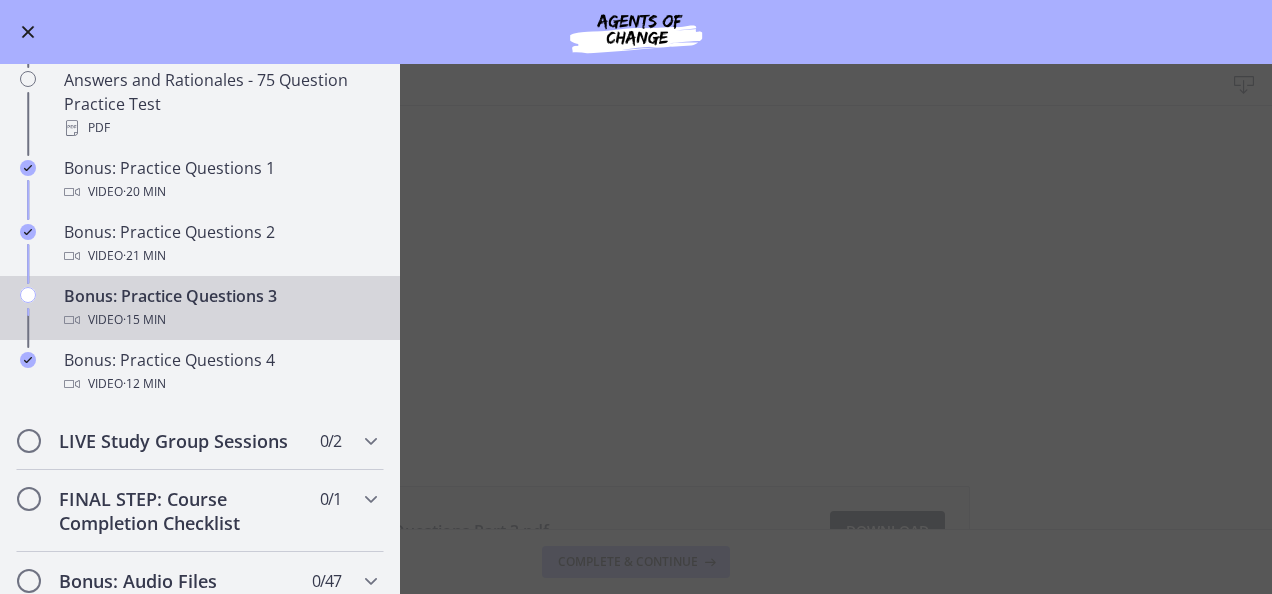 click on "Bonus: Practice Questions 3
Download
Enable fullscreen
Practice Questions Part 3.pdf
Download
Opens in a new window
Complete & continue" at bounding box center [636, 329] 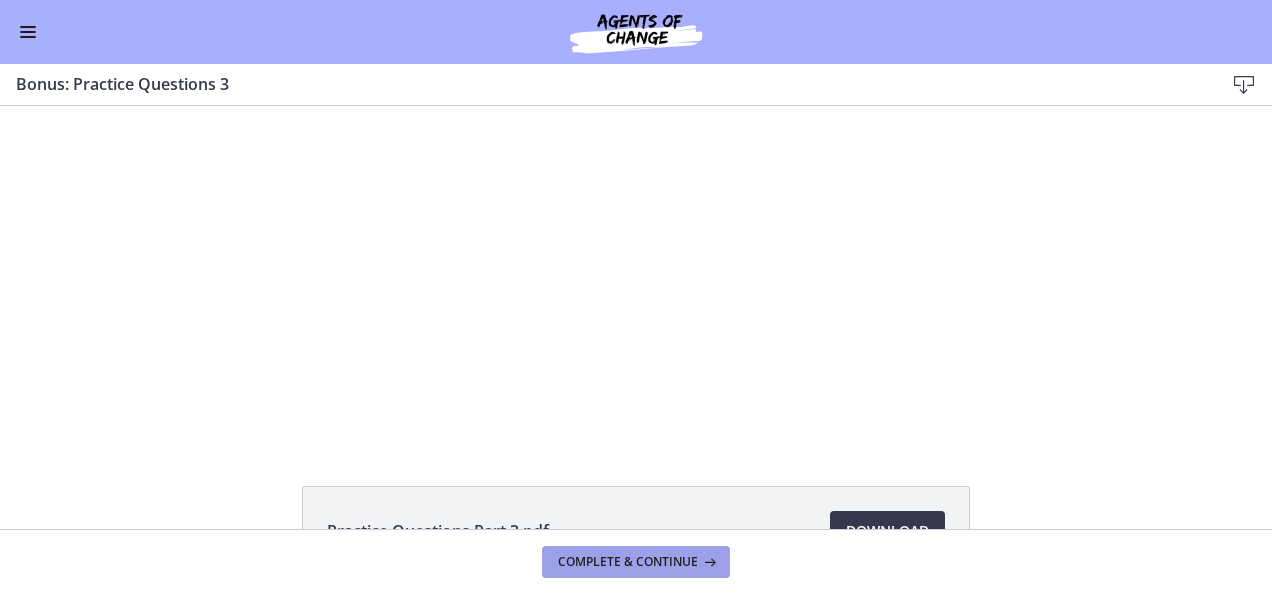click on "Complete & continue" at bounding box center (628, 562) 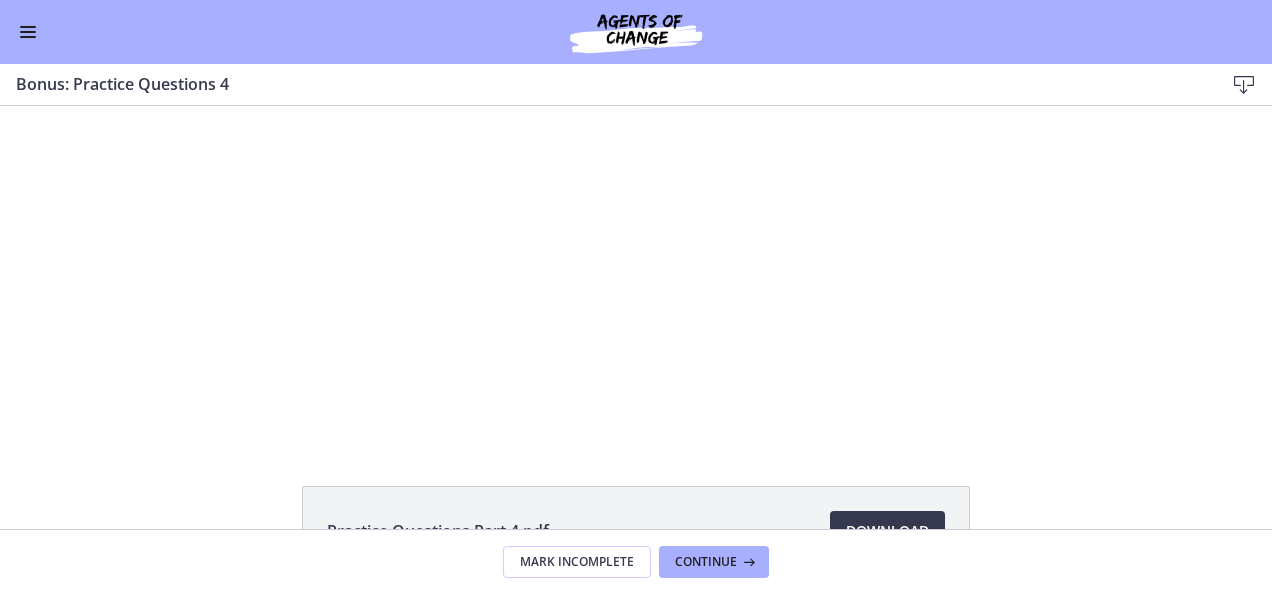 scroll, scrollTop: 0, scrollLeft: 0, axis: both 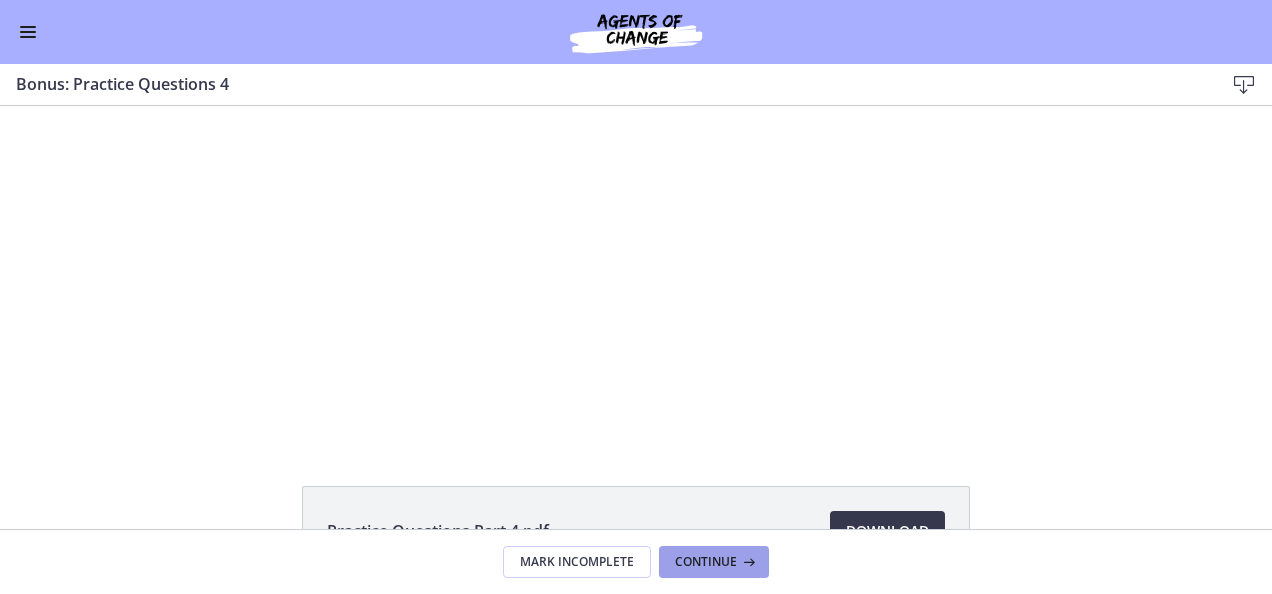 click on "Continue" at bounding box center (706, 562) 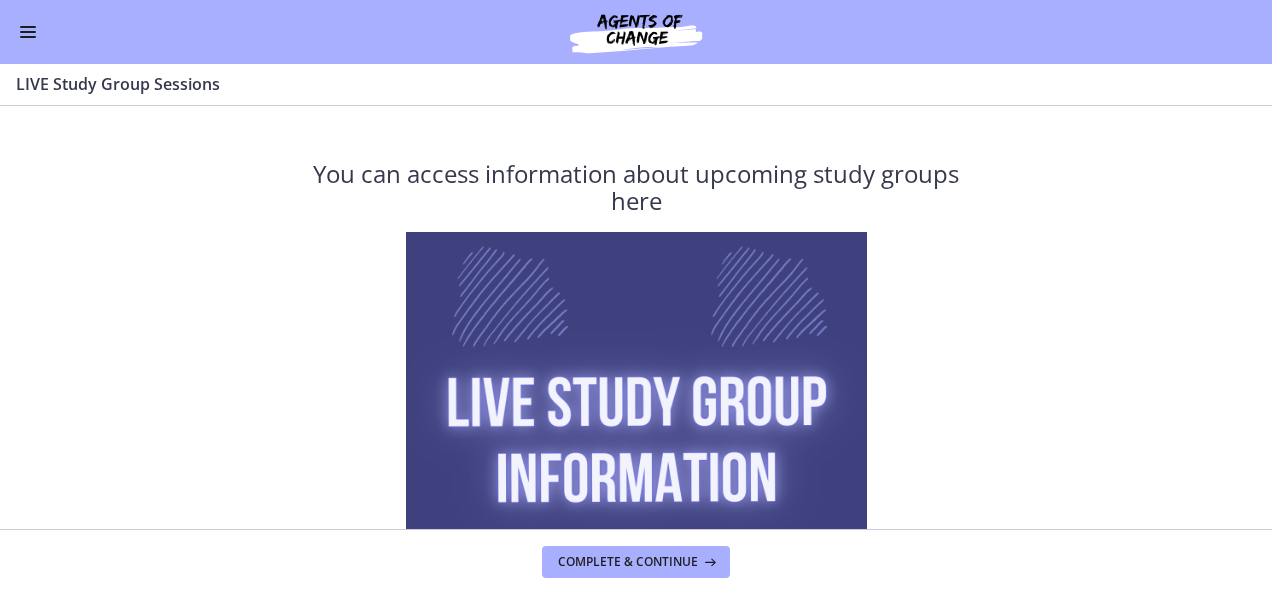 scroll, scrollTop: 974, scrollLeft: 0, axis: vertical 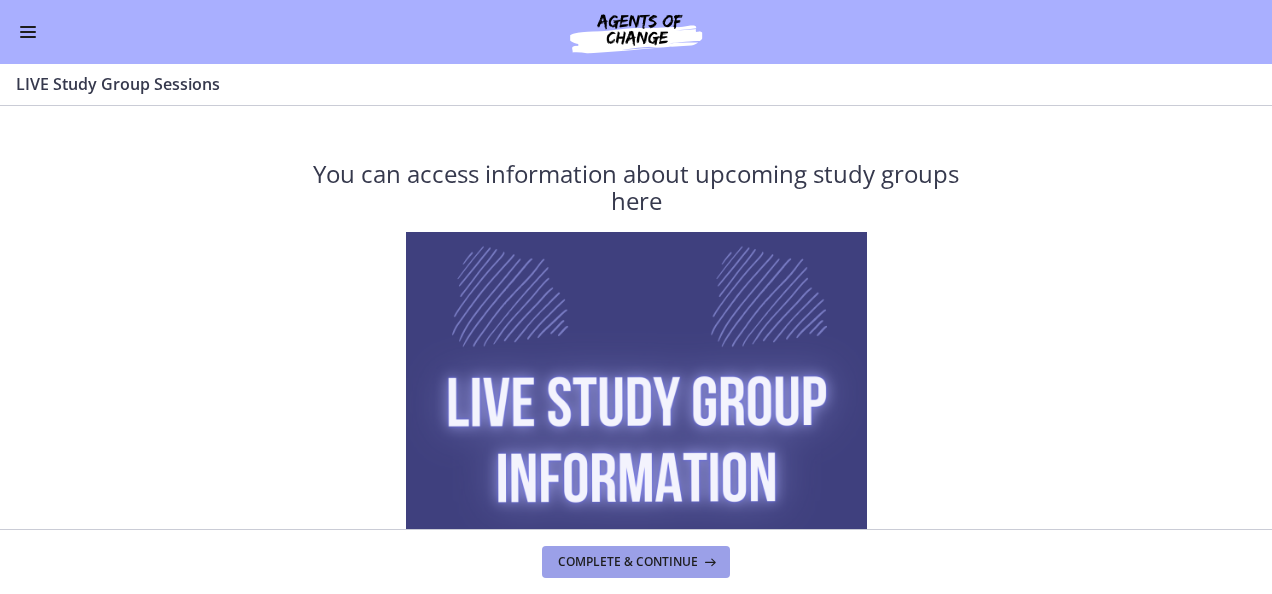 click on "Complete & continue" at bounding box center [628, 562] 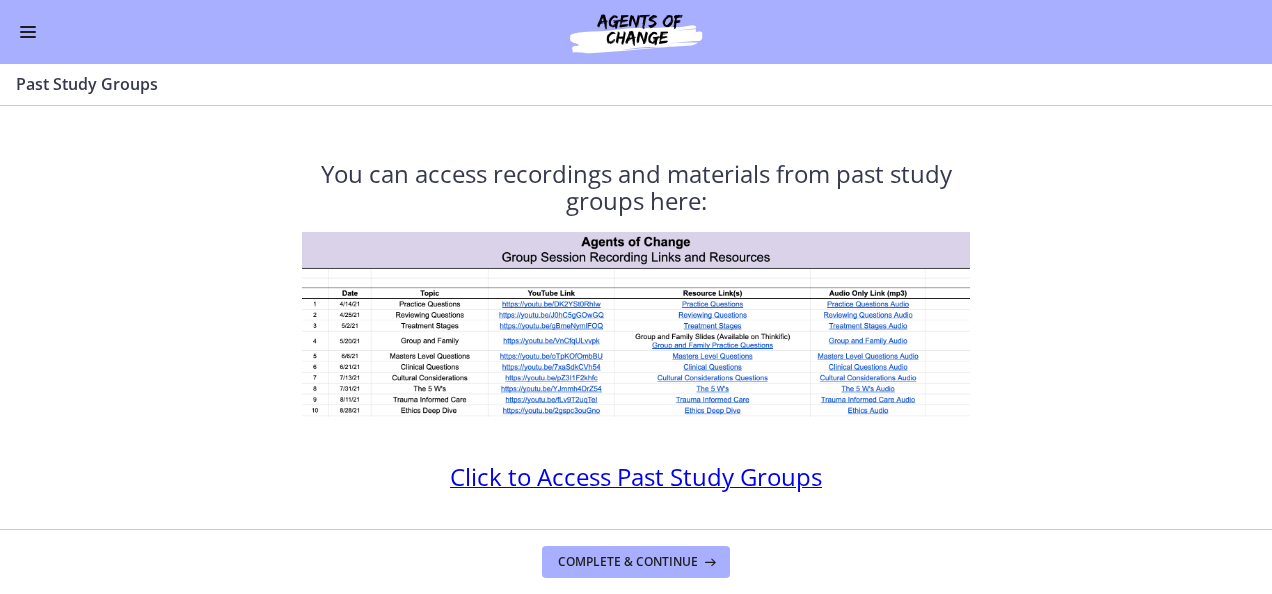 click on "Click to Access Past Study Groups" at bounding box center (636, 476) 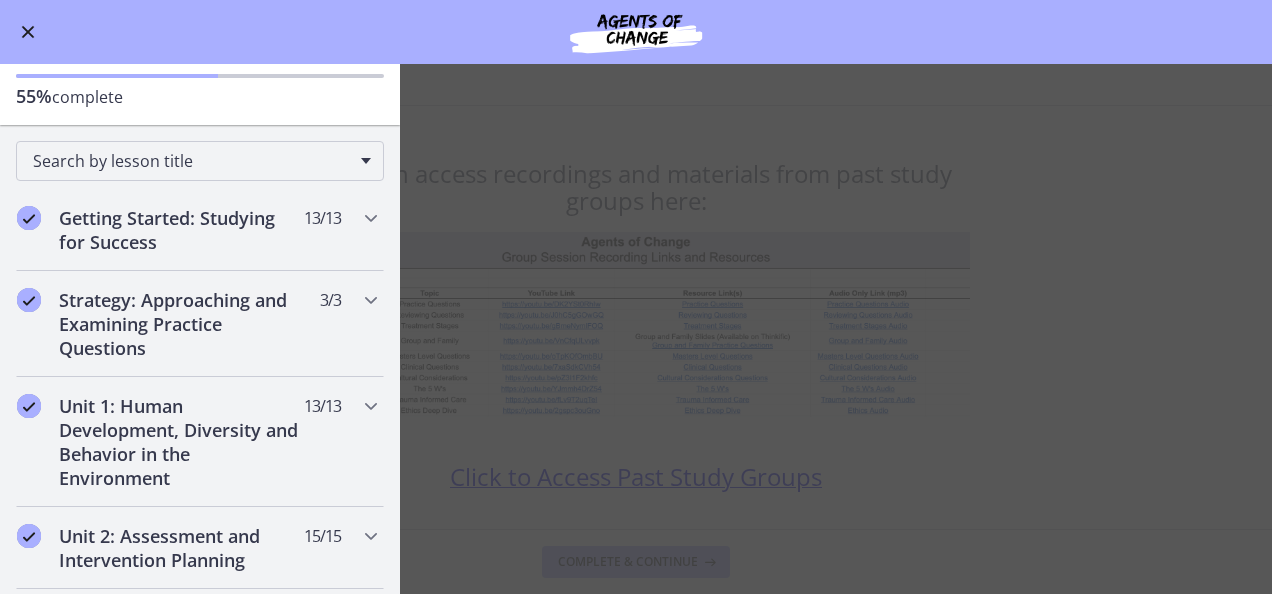 scroll, scrollTop: 112, scrollLeft: 0, axis: vertical 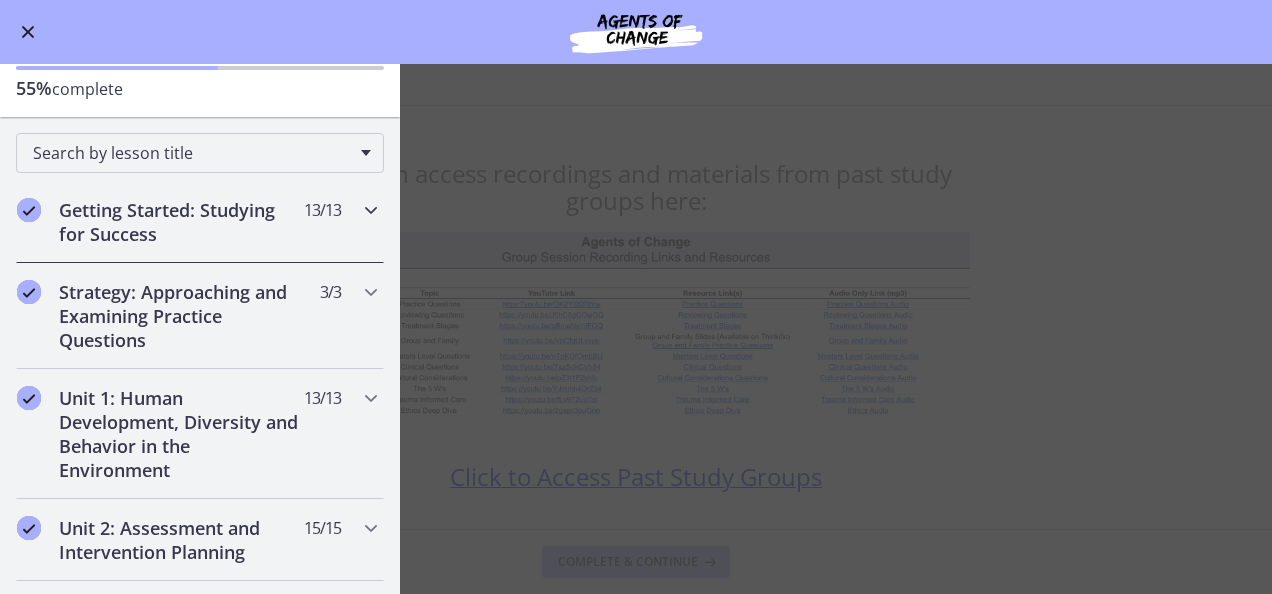 click at bounding box center [371, 210] 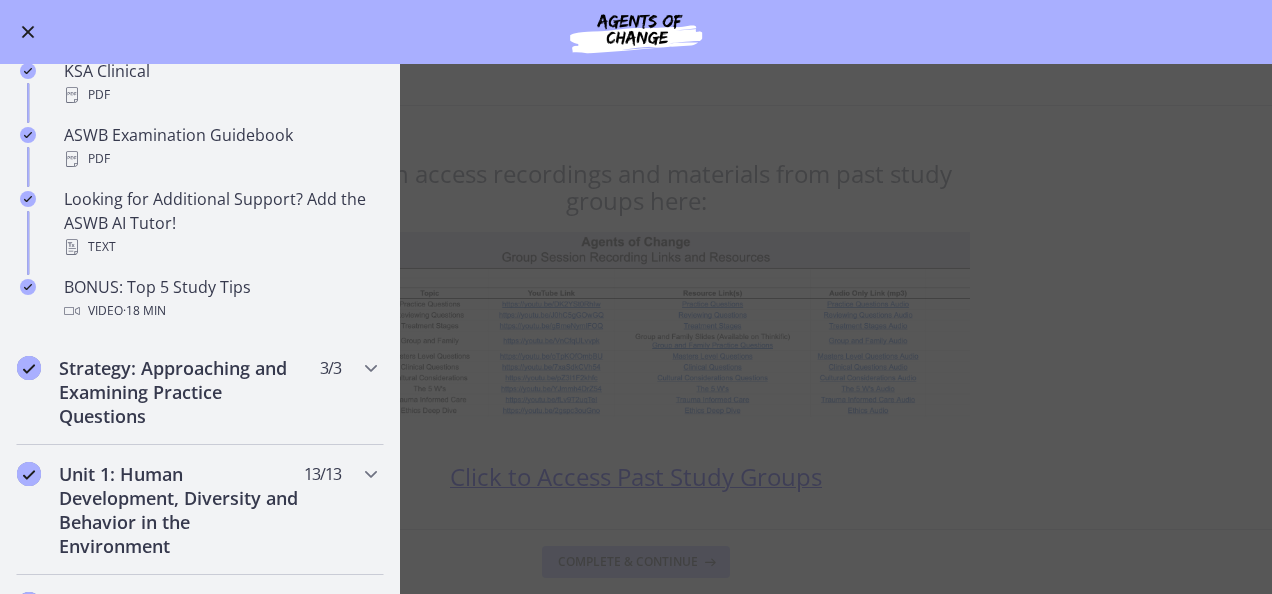 scroll, scrollTop: 978, scrollLeft: 0, axis: vertical 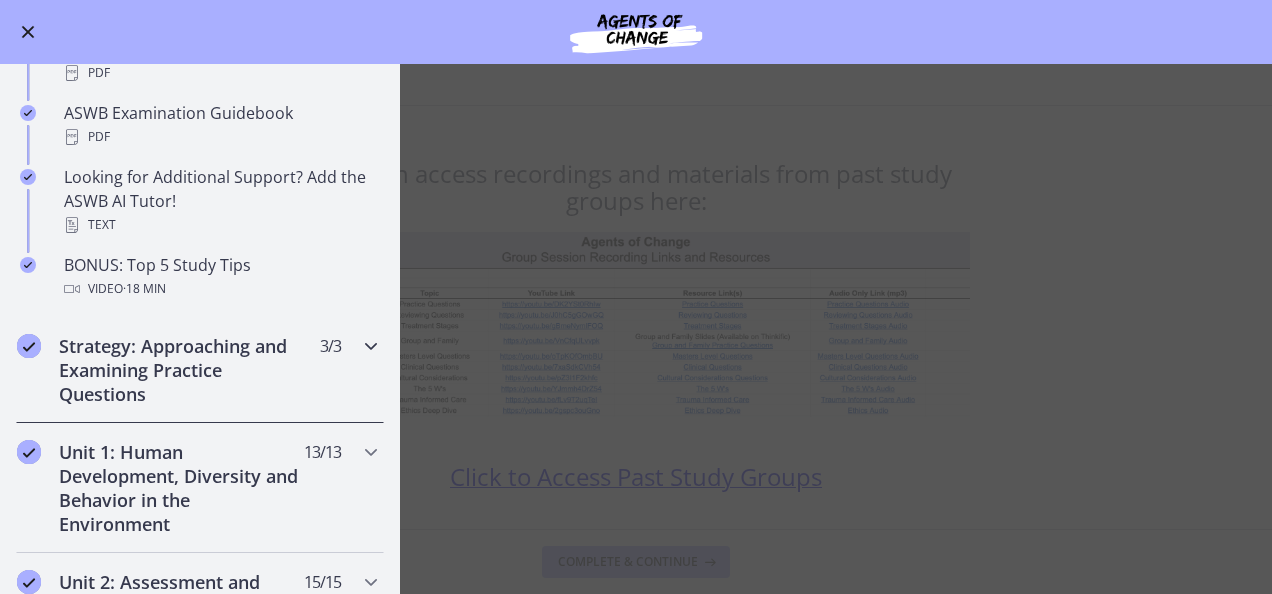 click at bounding box center [371, 346] 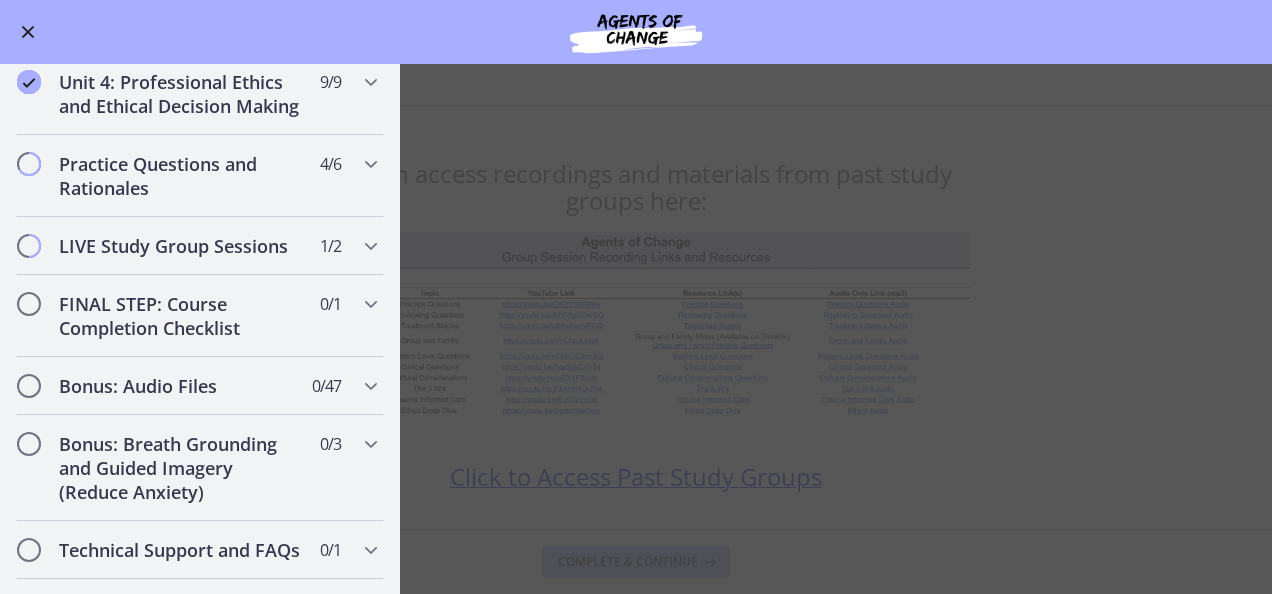 scroll, scrollTop: 978, scrollLeft: 0, axis: vertical 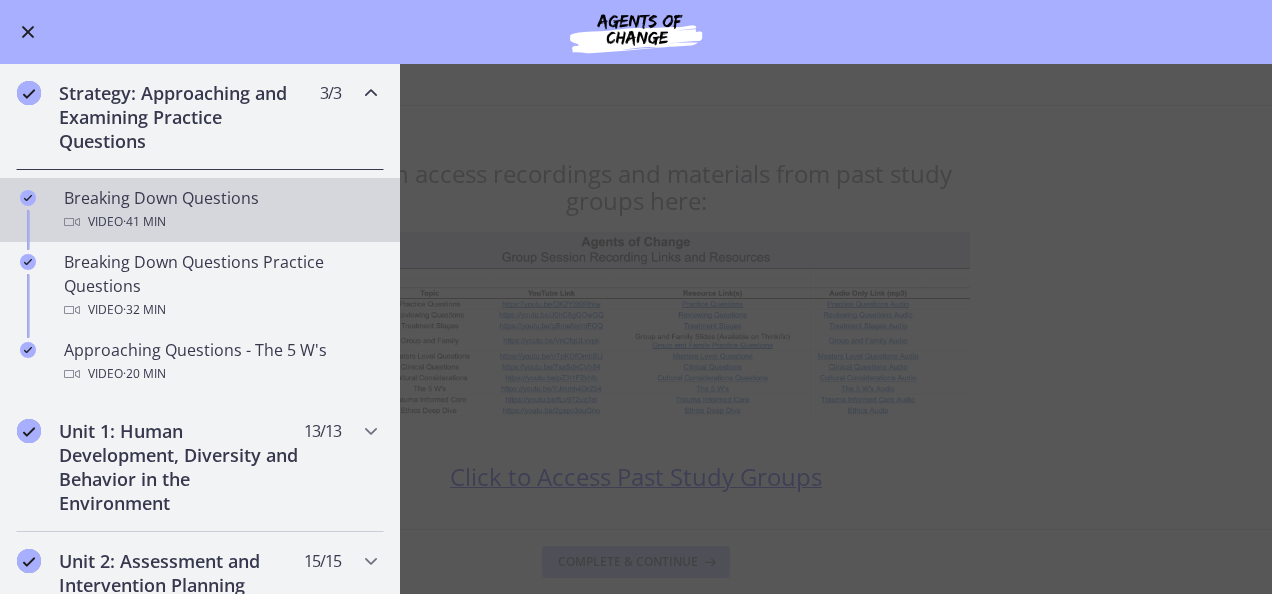 click on "Video
·  41 min" at bounding box center (220, 222) 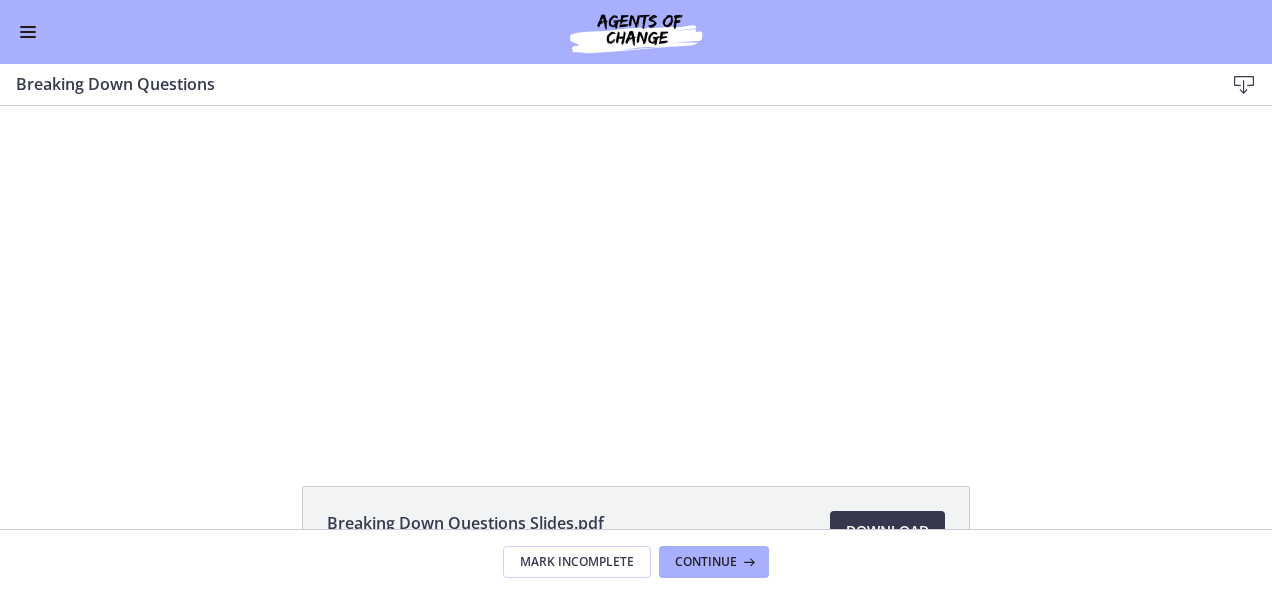 scroll, scrollTop: 0, scrollLeft: 0, axis: both 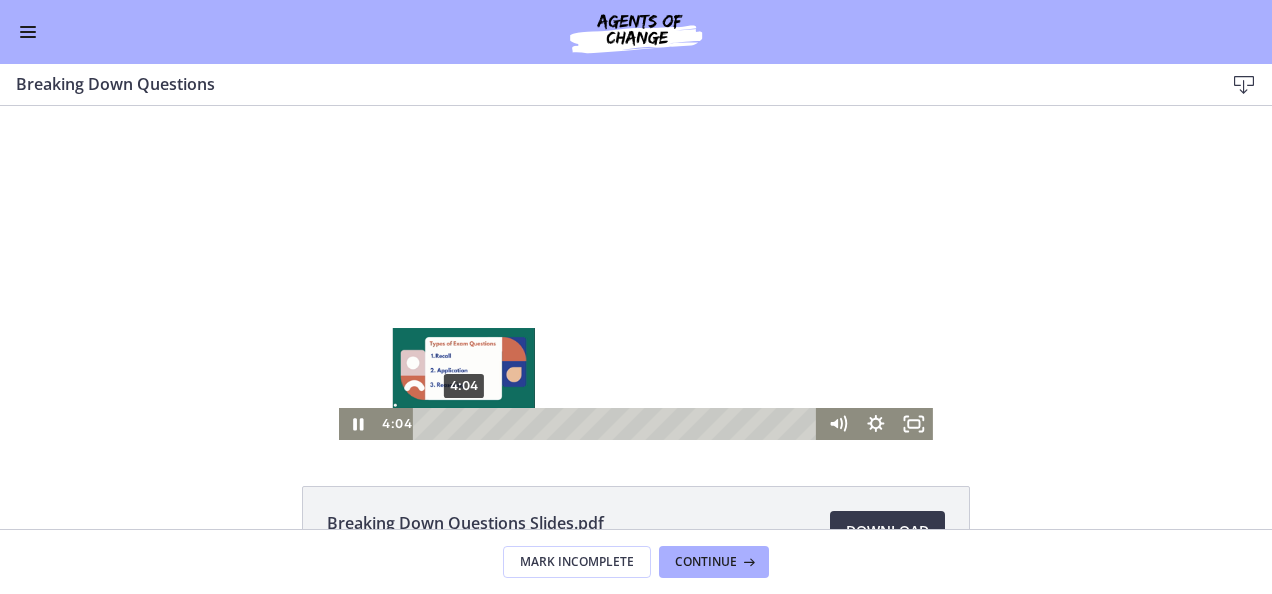 drag, startPoint x: 783, startPoint y: 424, endPoint x: 440, endPoint y: 424, distance: 343 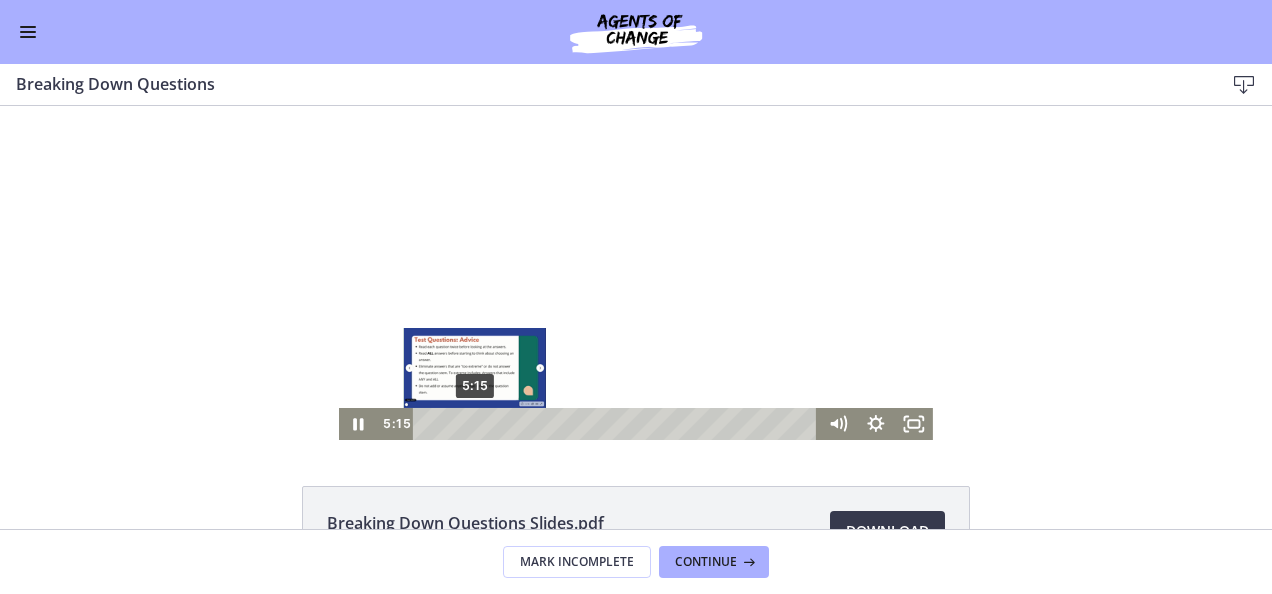 drag, startPoint x: 444, startPoint y: 422, endPoint x: 472, endPoint y: 420, distance: 28.071337 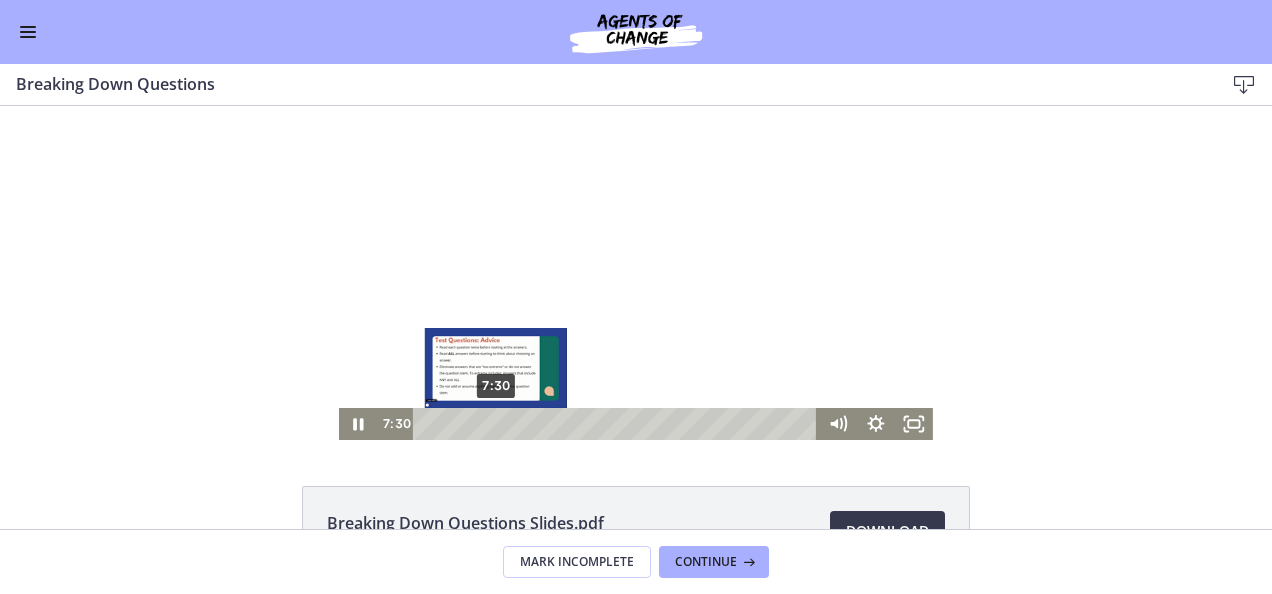 click on "7:30" at bounding box center [618, 424] 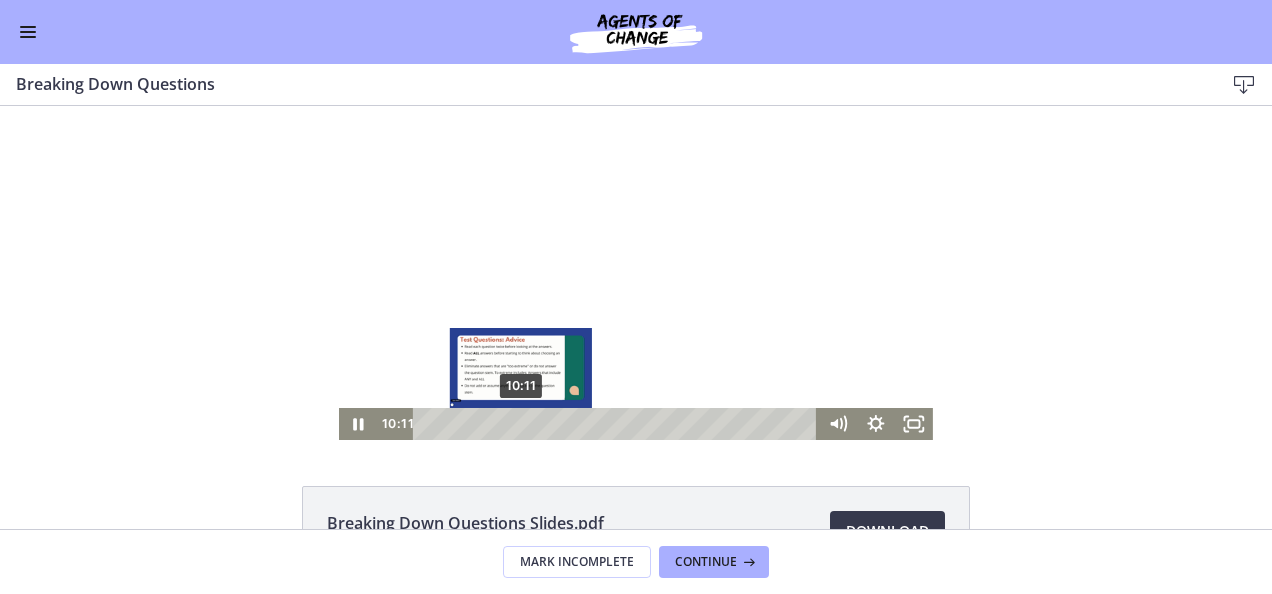 click on "10:11" at bounding box center (618, 424) 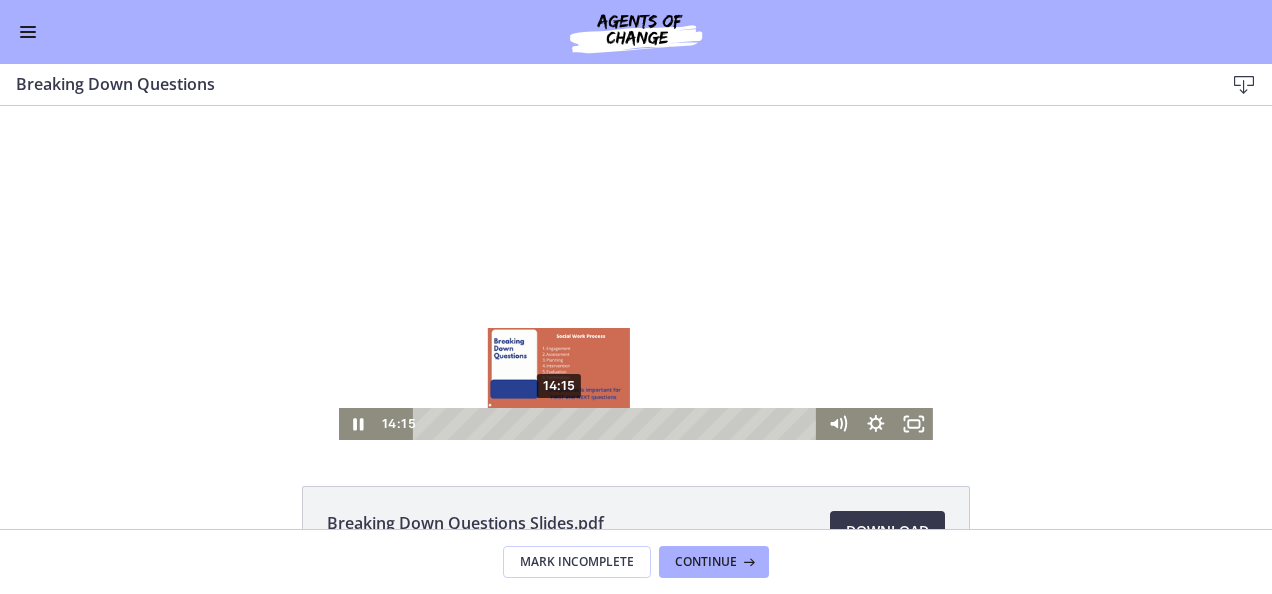 drag, startPoint x: 493, startPoint y: 422, endPoint x: 552, endPoint y: 419, distance: 59.07622 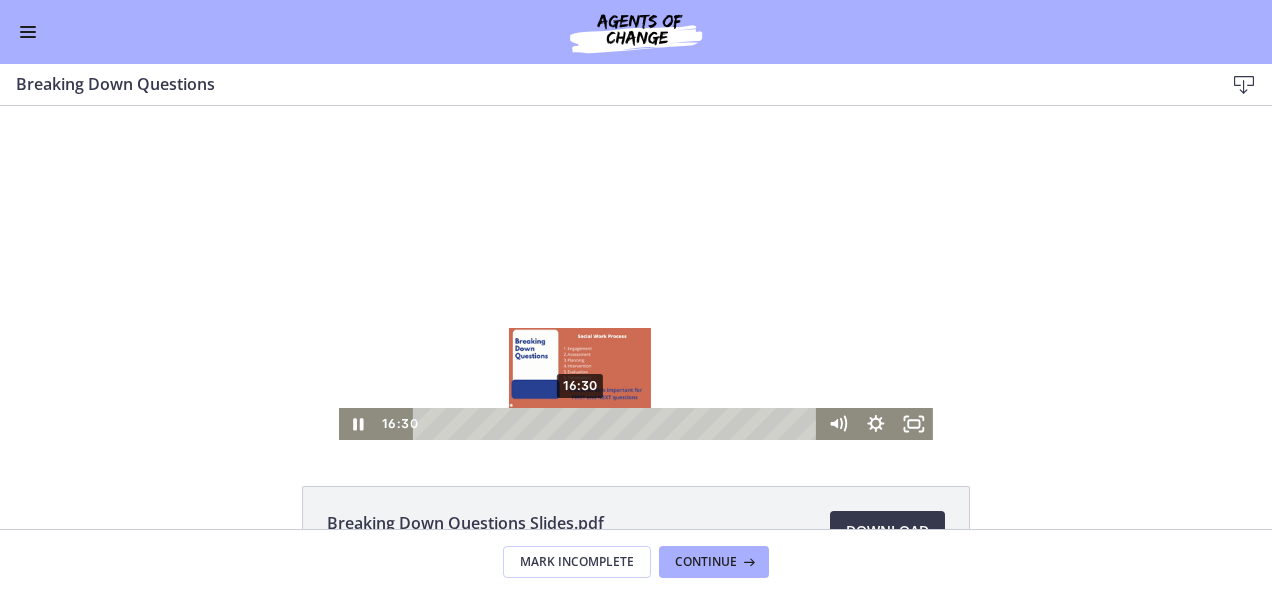 click on "16:30" at bounding box center (618, 424) 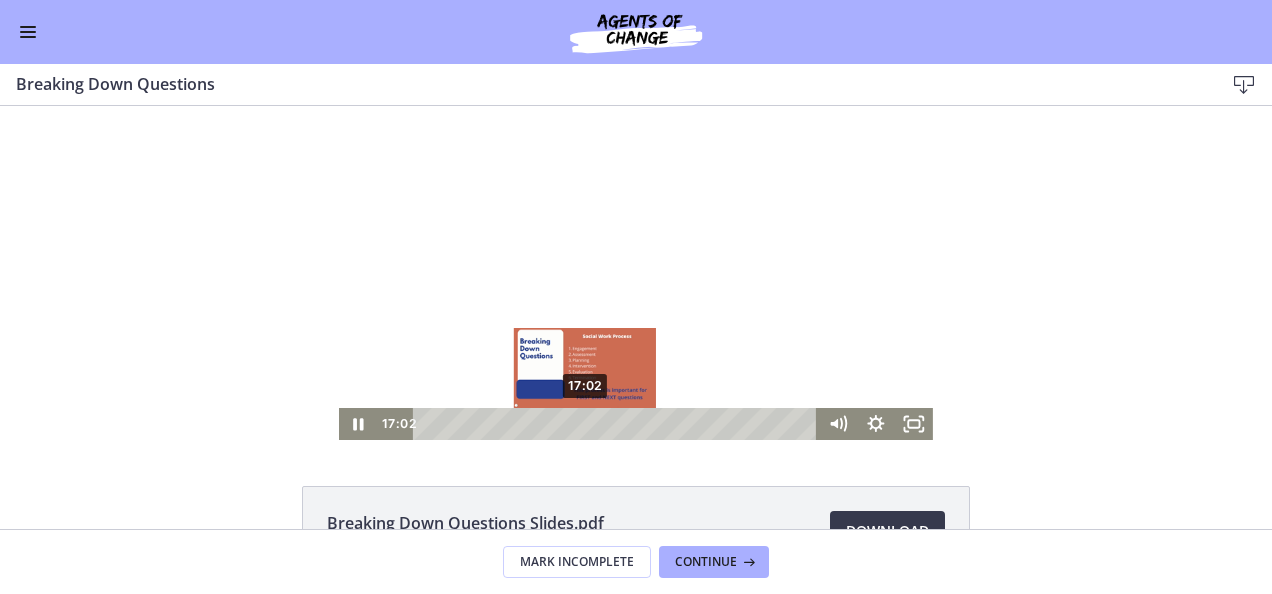 drag, startPoint x: 573, startPoint y: 426, endPoint x: 615, endPoint y: 422, distance: 42.190044 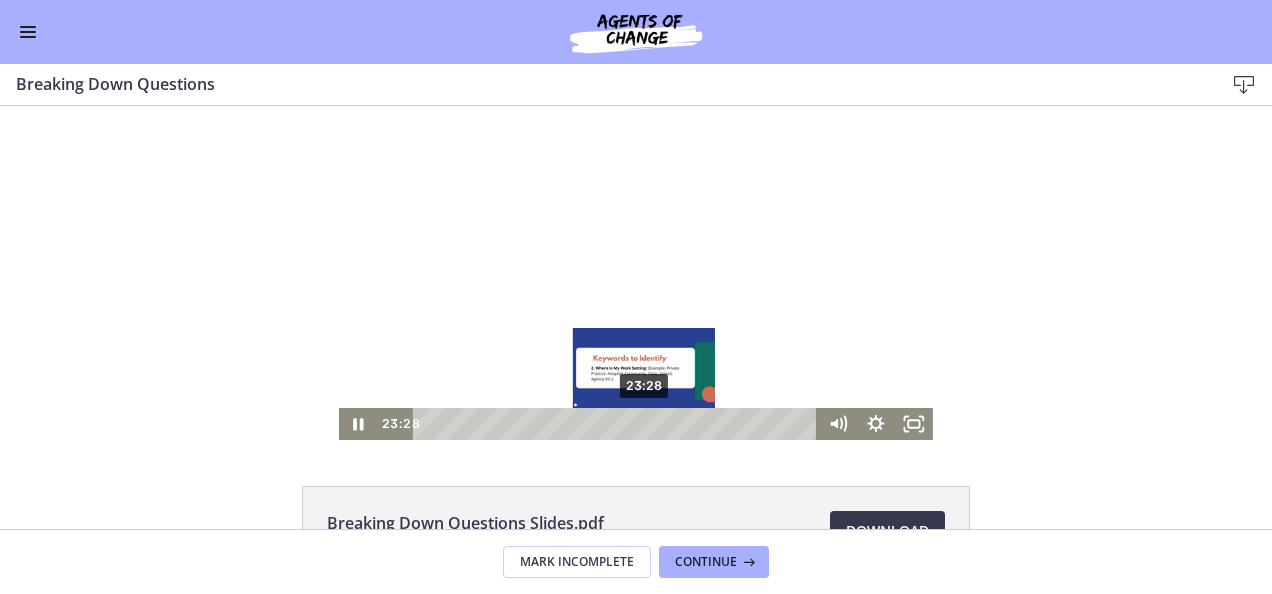click on "23:28" at bounding box center [618, 424] 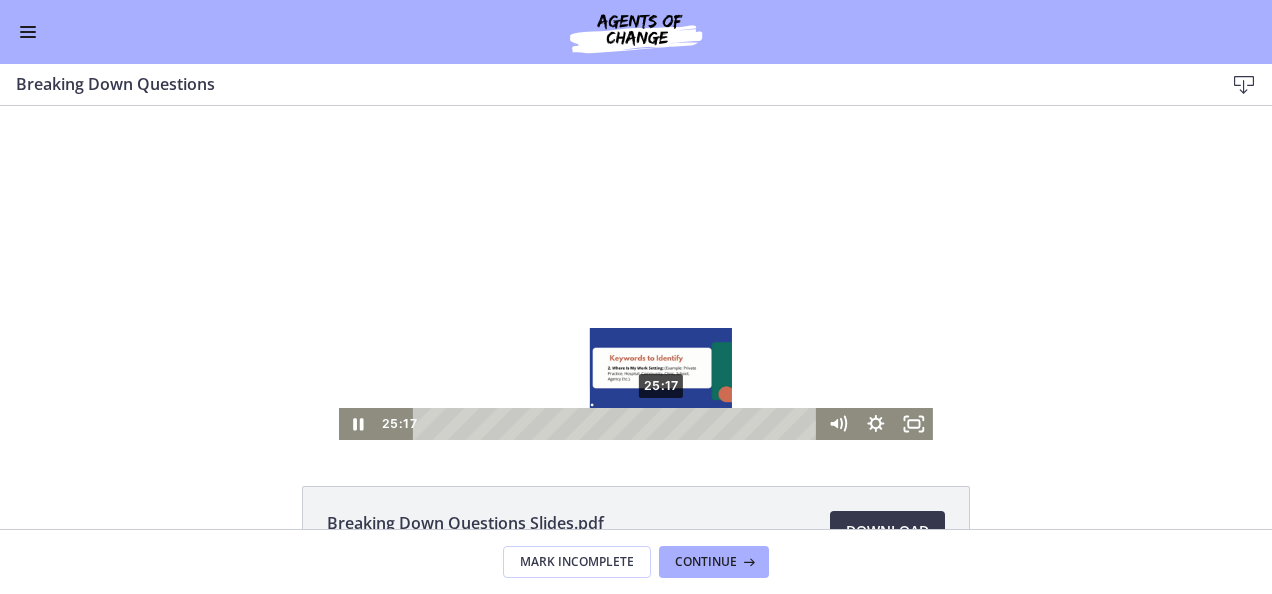 drag, startPoint x: 640, startPoint y: 422, endPoint x: 655, endPoint y: 421, distance: 15.033297 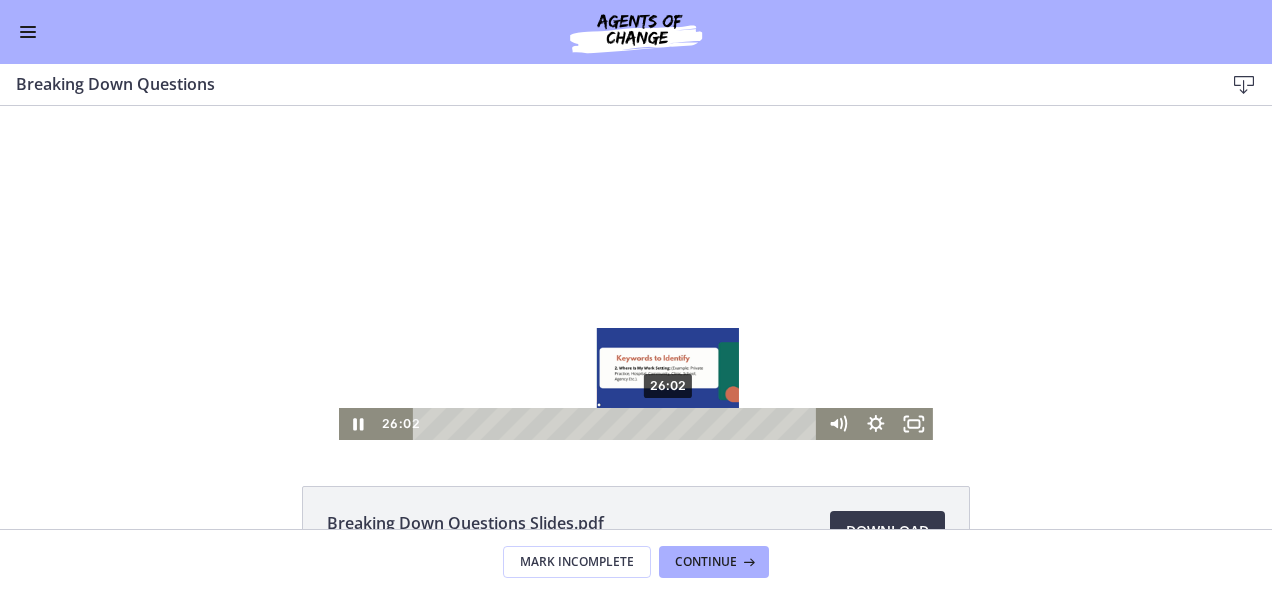 drag, startPoint x: 655, startPoint y: 421, endPoint x: 668, endPoint y: 421, distance: 13 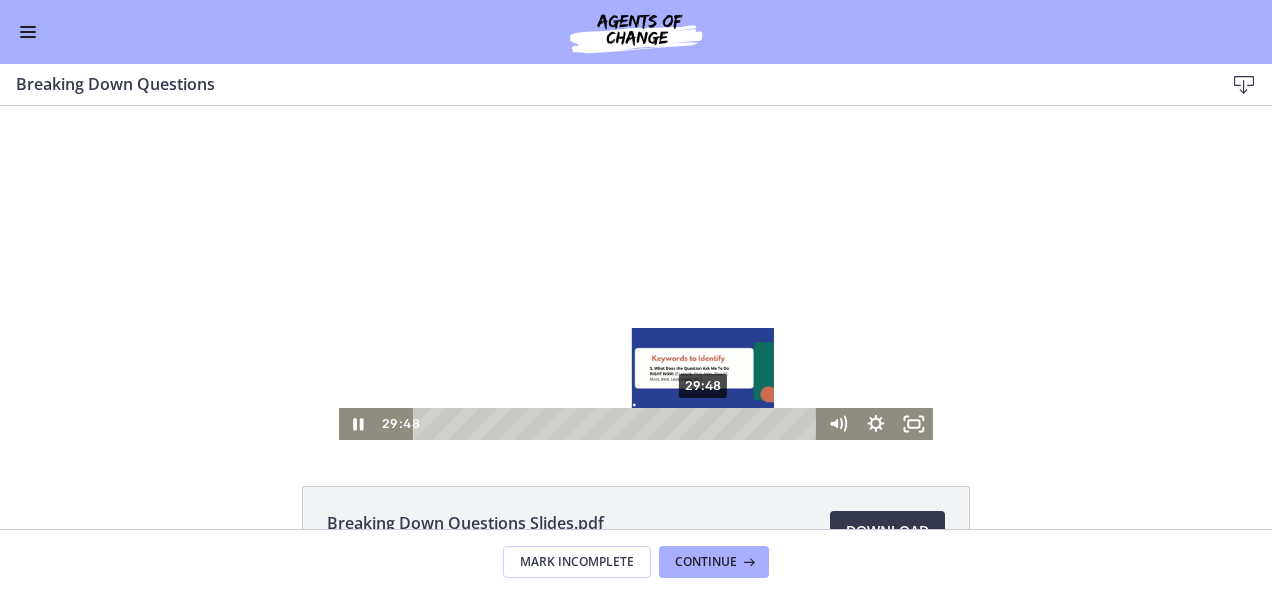 drag, startPoint x: 676, startPoint y: 426, endPoint x: 697, endPoint y: 419, distance: 22.135944 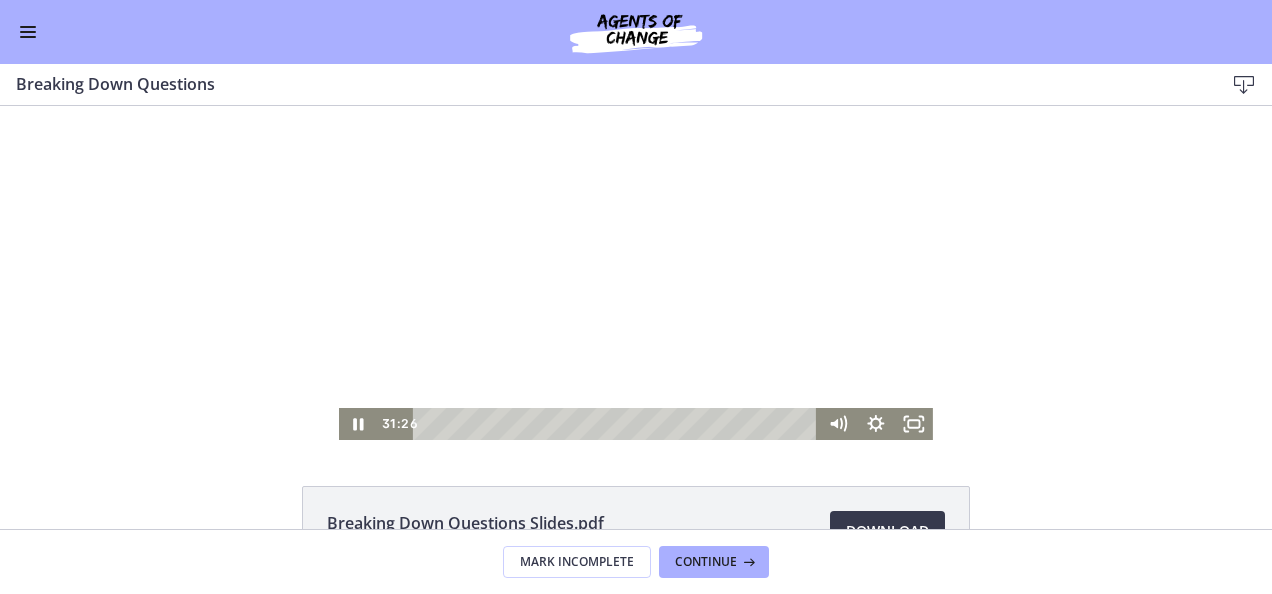 click at bounding box center [636, 273] 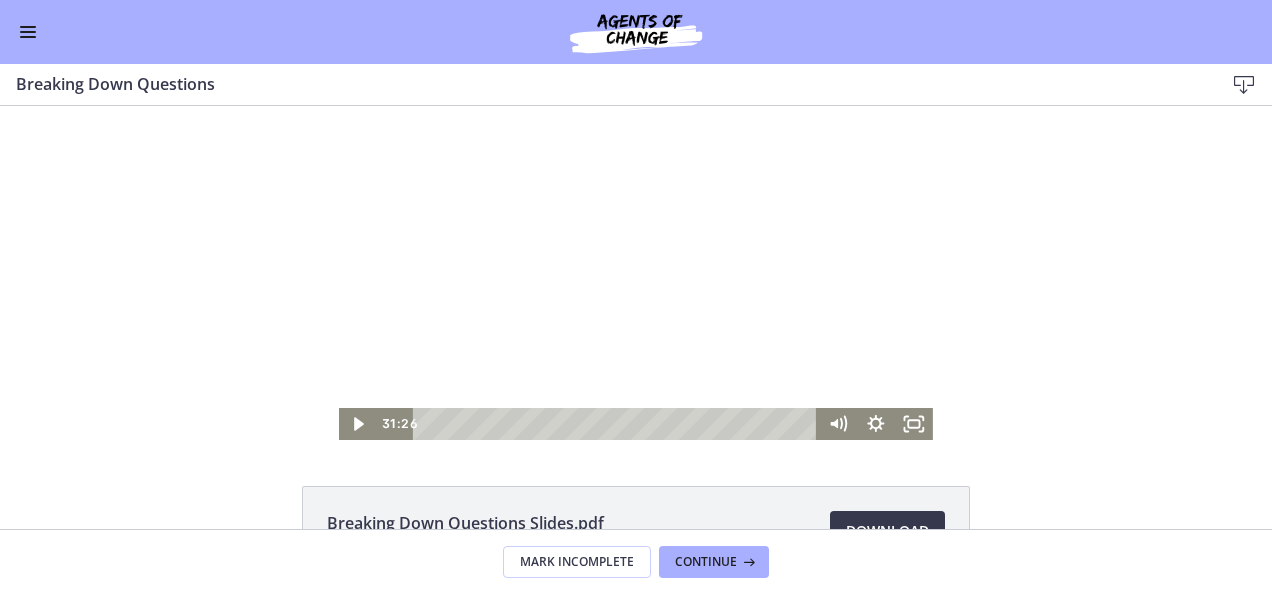 click at bounding box center (636, 273) 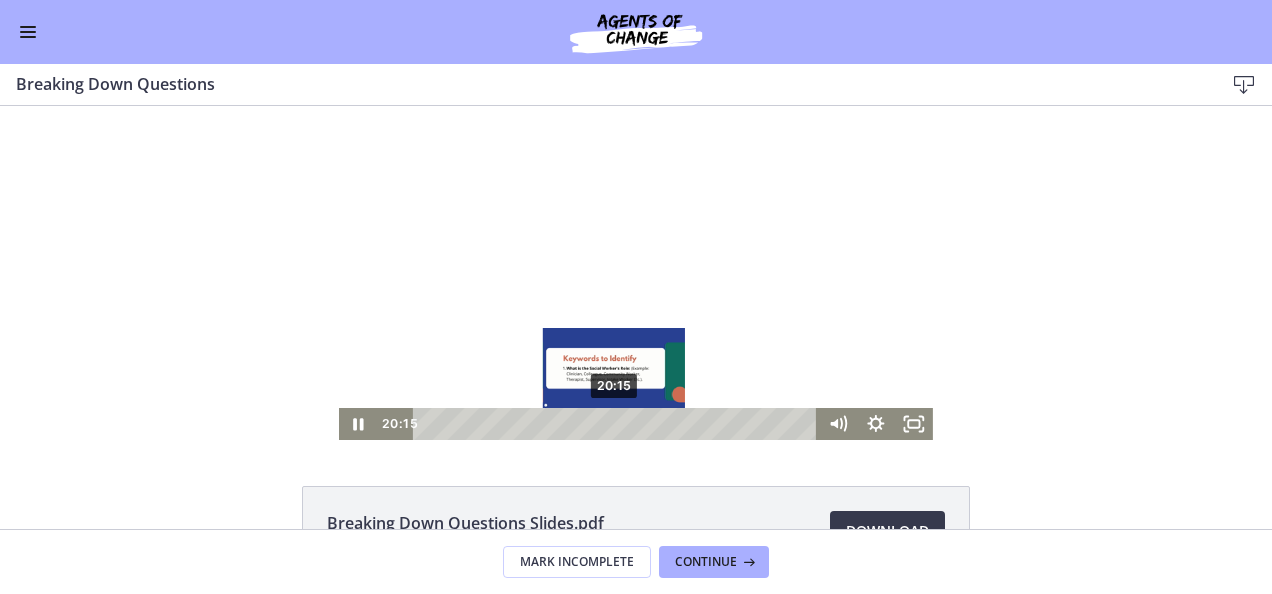 click on "20:15" at bounding box center (618, 424) 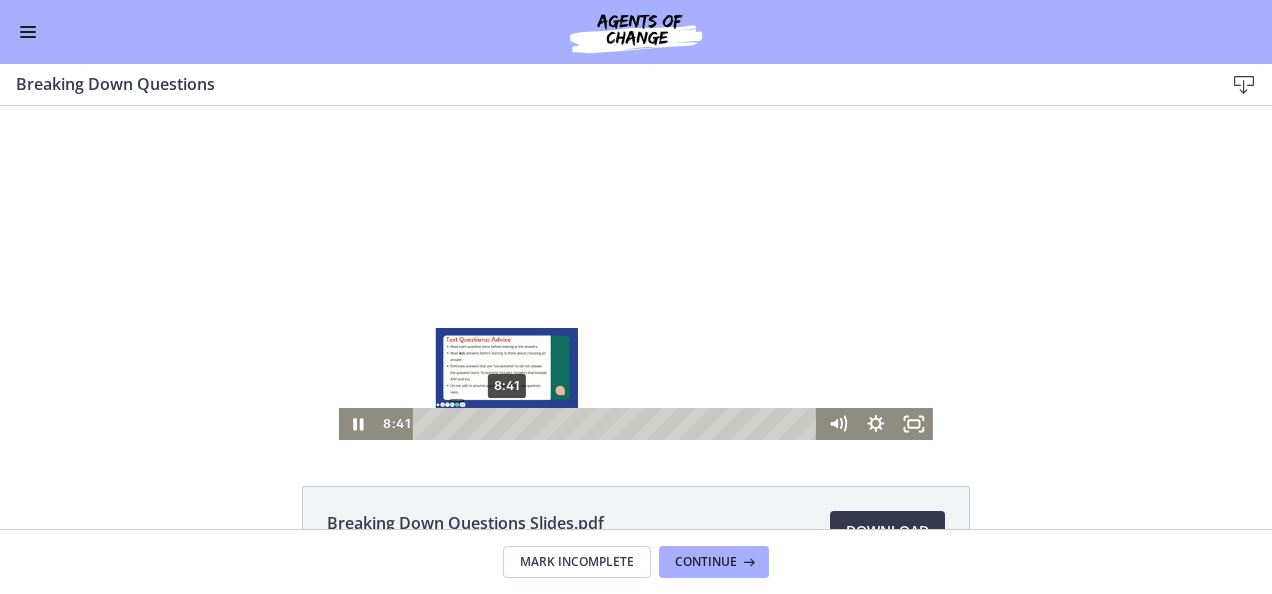 drag, startPoint x: 602, startPoint y: 424, endPoint x: 494, endPoint y: 423, distance: 108.00463 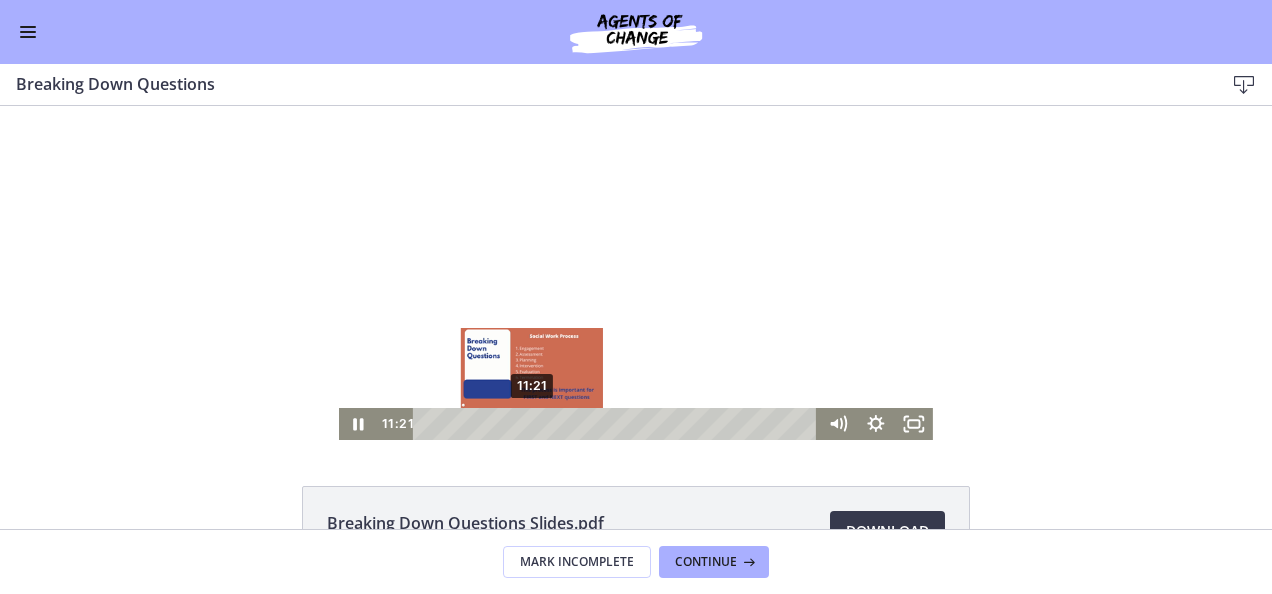 drag, startPoint x: 508, startPoint y: 422, endPoint x: 527, endPoint y: 419, distance: 19.235384 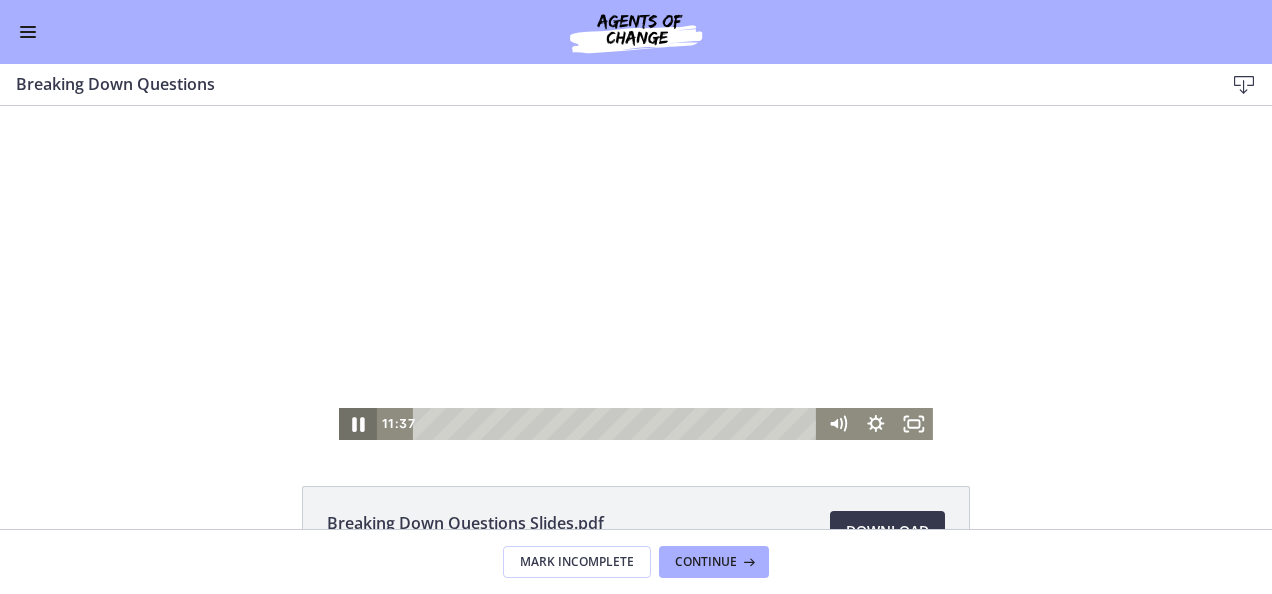 click 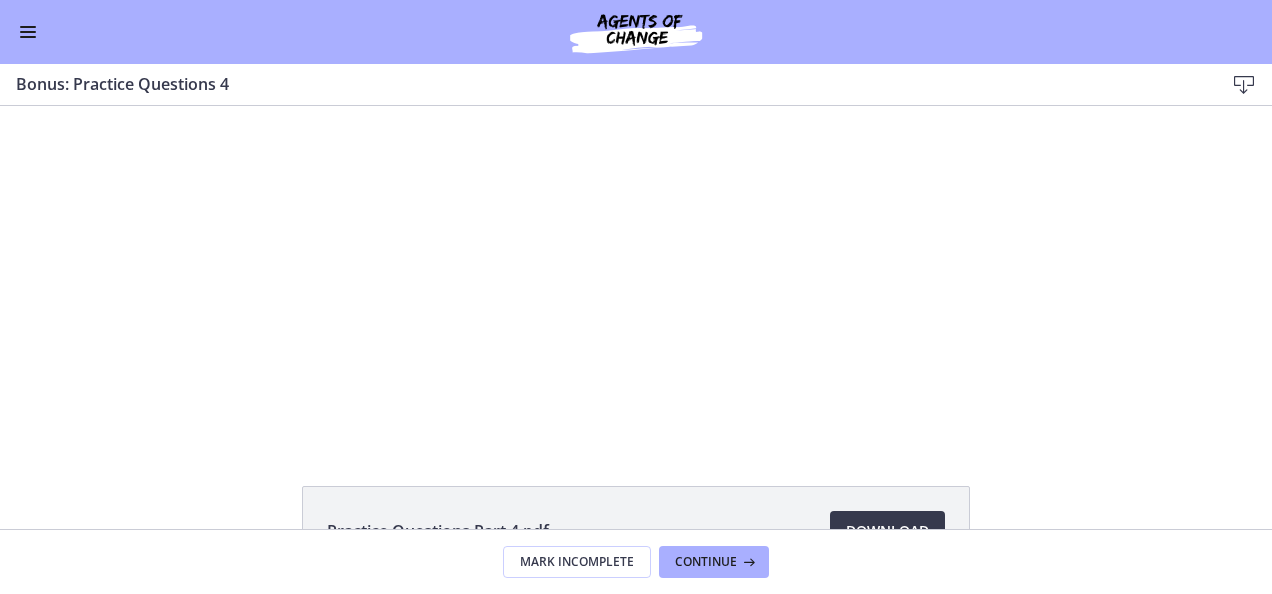scroll, scrollTop: 0, scrollLeft: 0, axis: both 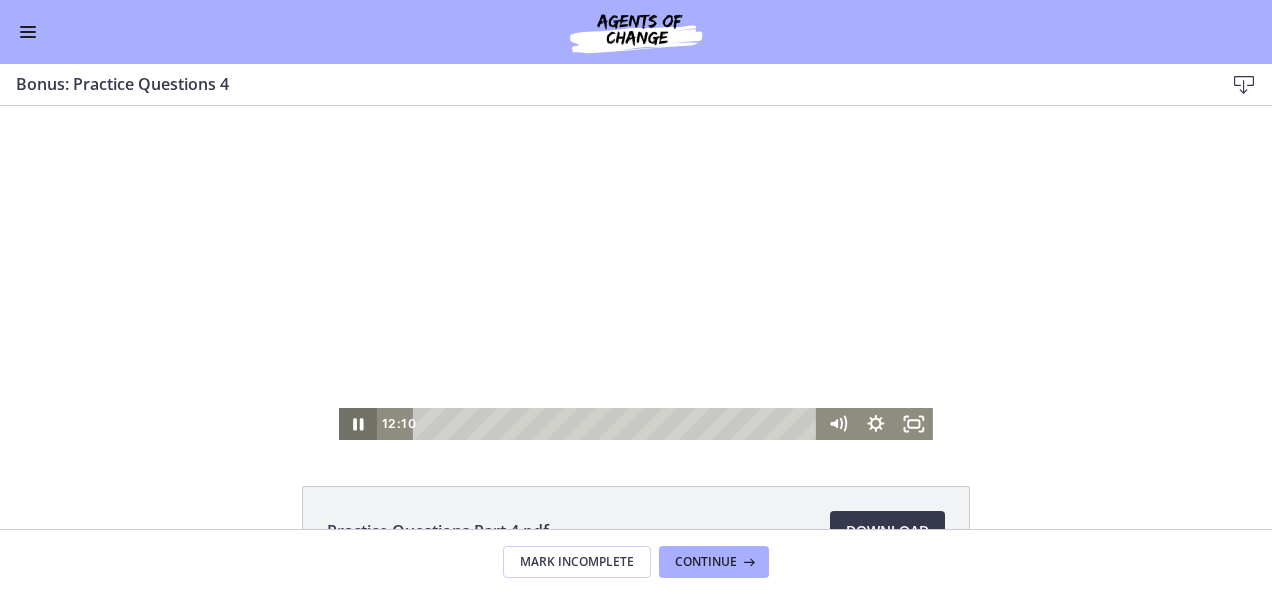 click 